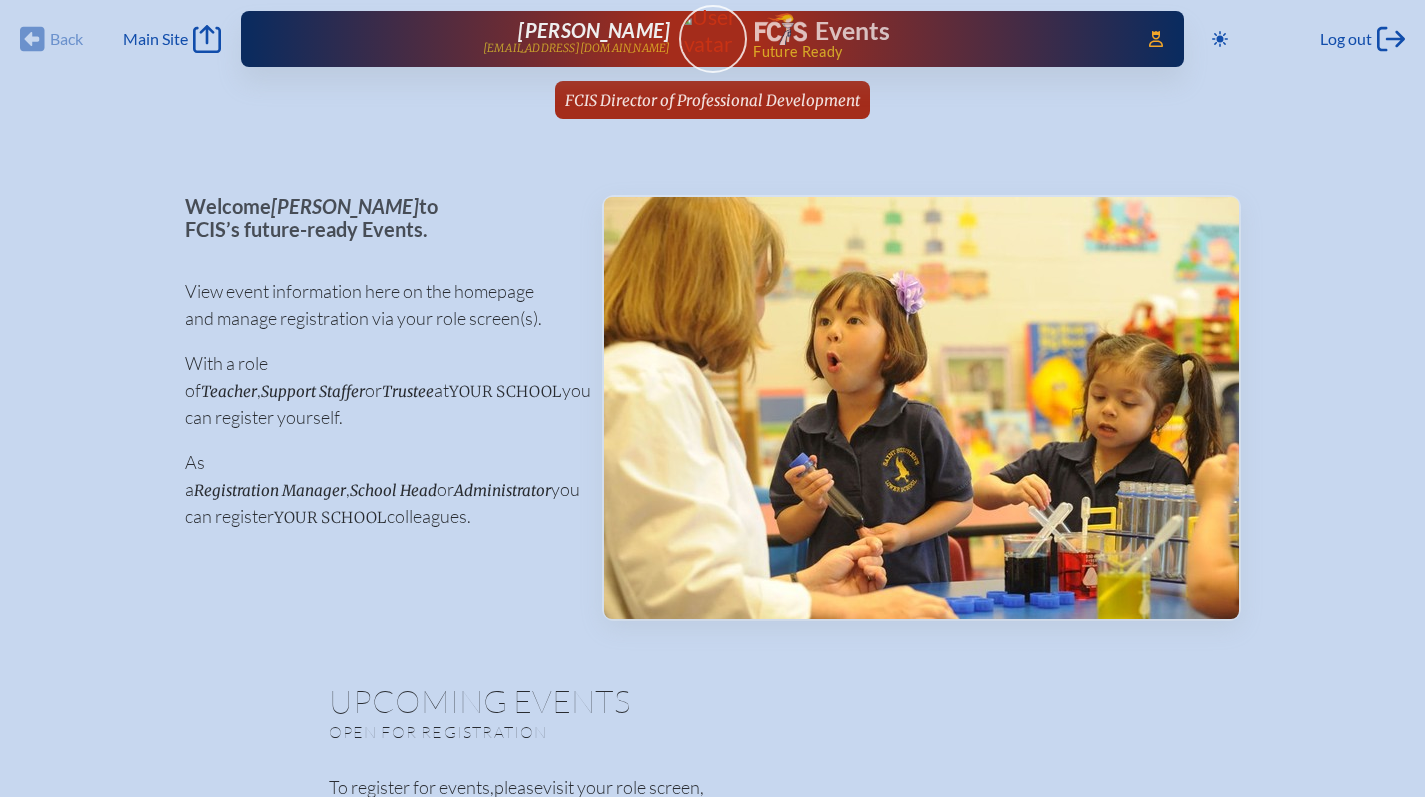 scroll, scrollTop: 0, scrollLeft: 0, axis: both 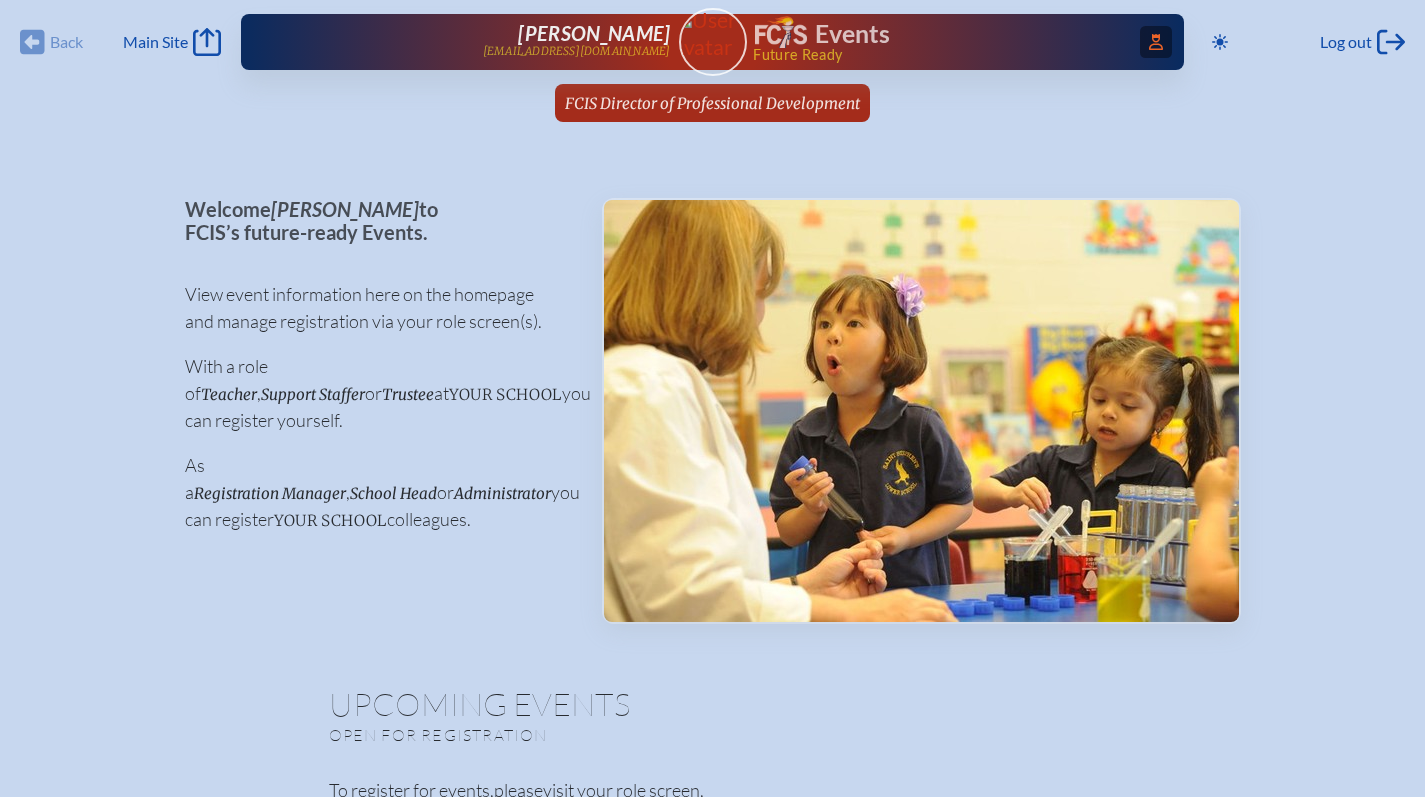 click 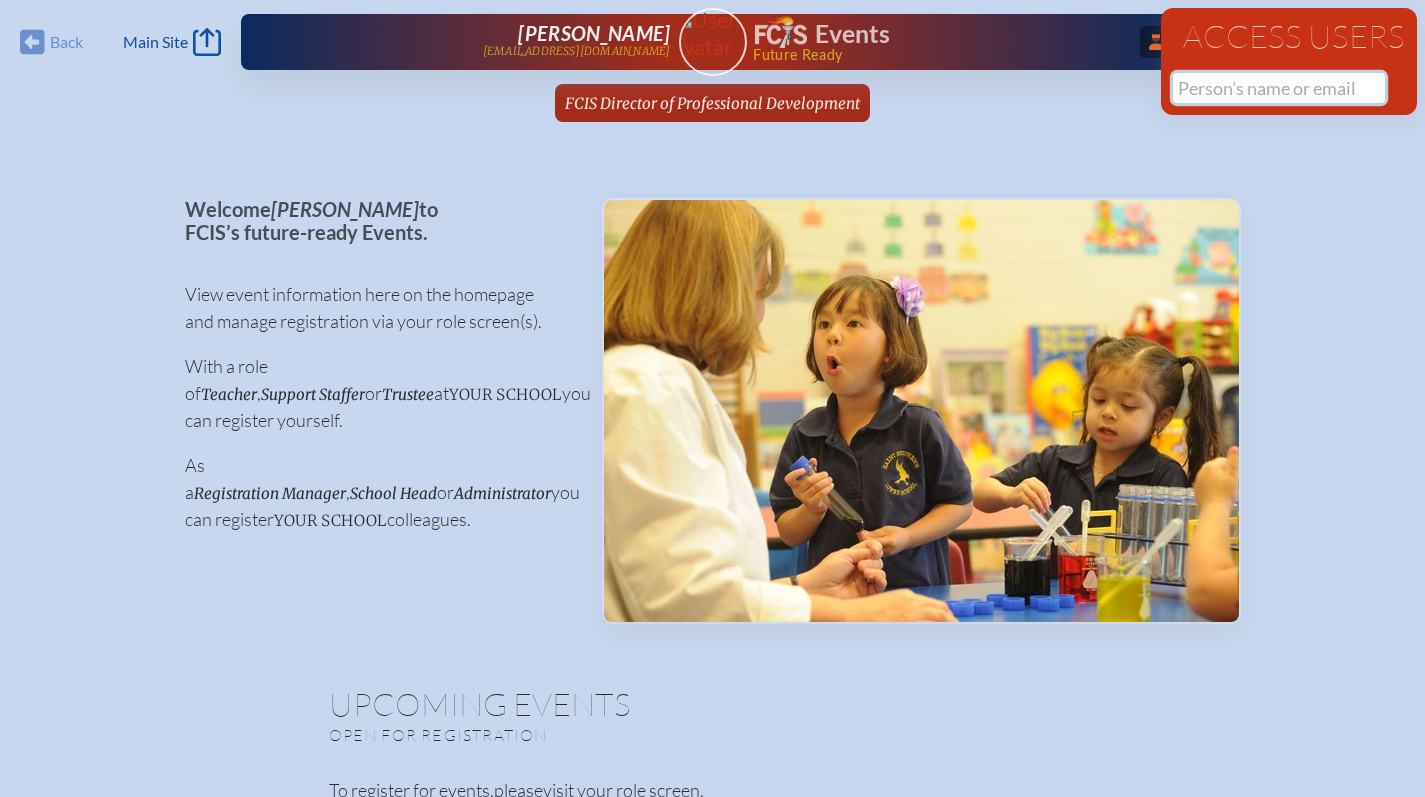 click at bounding box center [1279, 88] 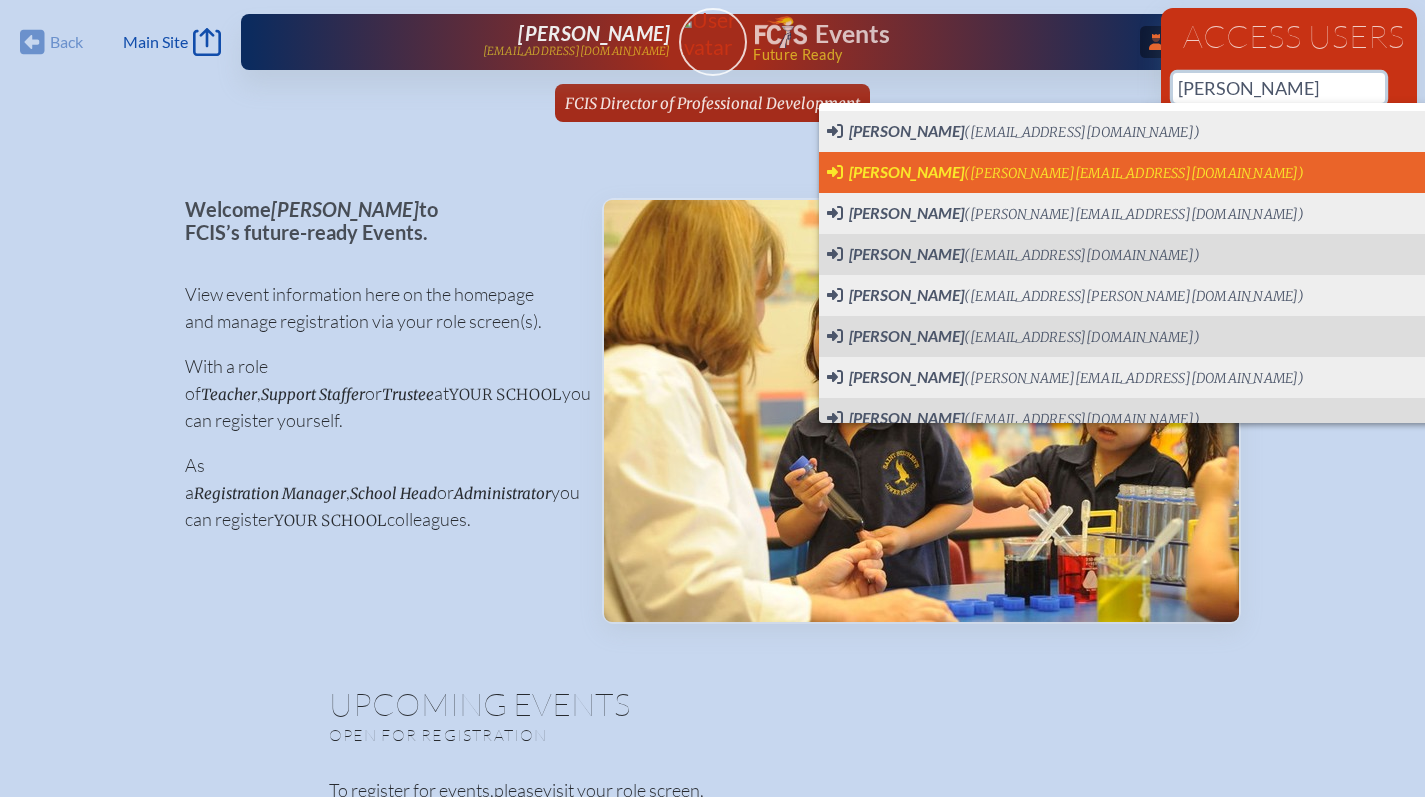 scroll, scrollTop: 0, scrollLeft: 15, axis: horizontal 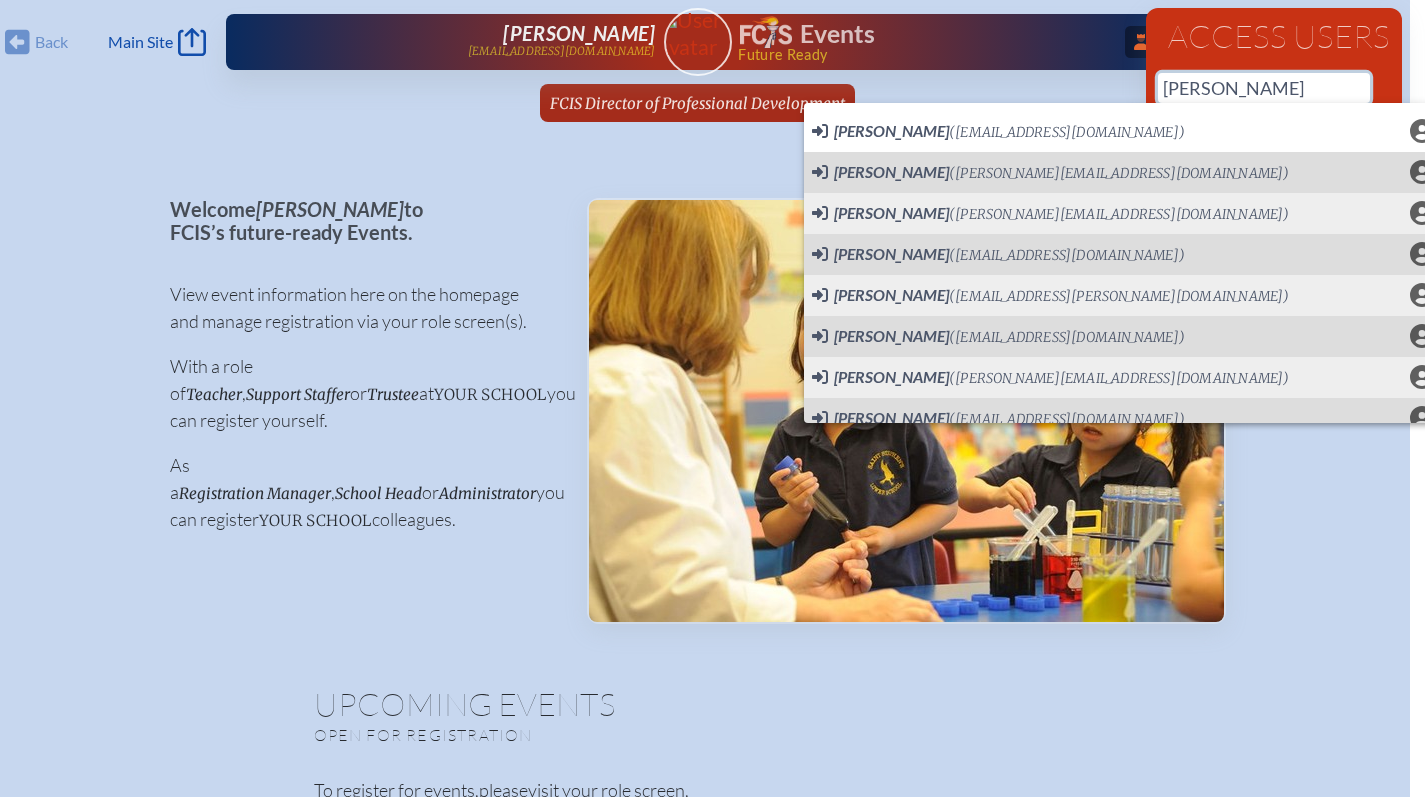drag, startPoint x: 1235, startPoint y: 86, endPoint x: 1106, endPoint y: 87, distance: 129.00388 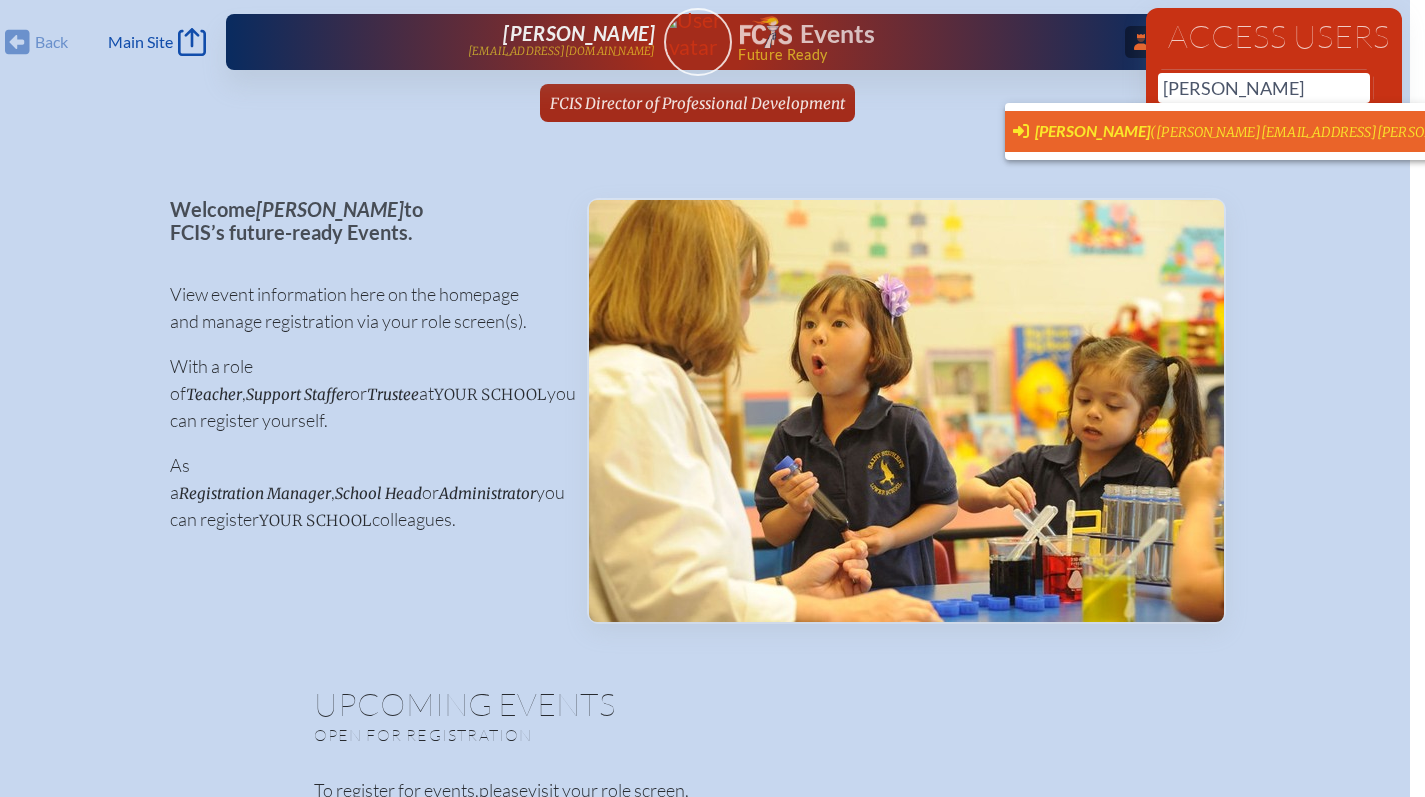 click on "Nikole Palma" at bounding box center (1092, 130) 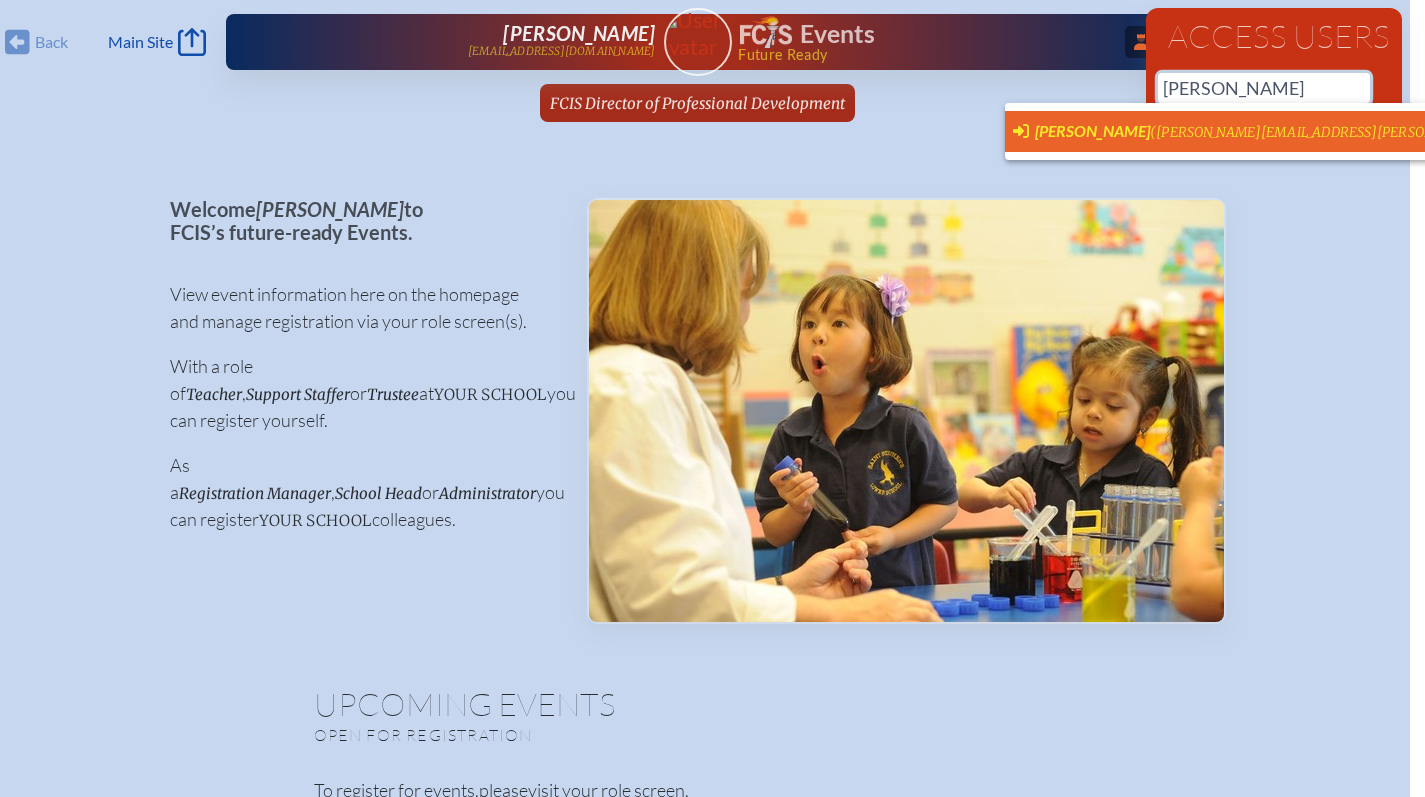 type on "nikole.palma@pinecrest.edu" 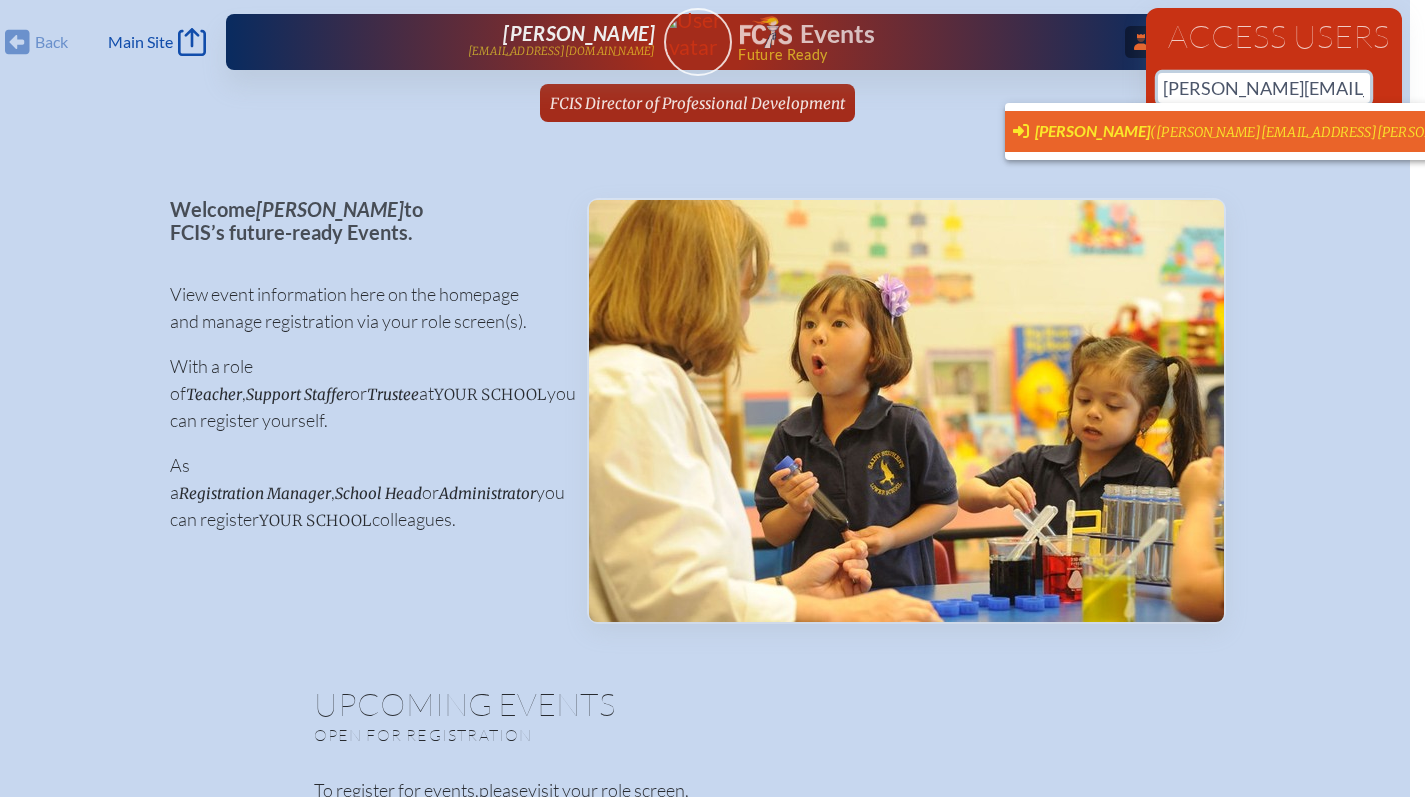 type 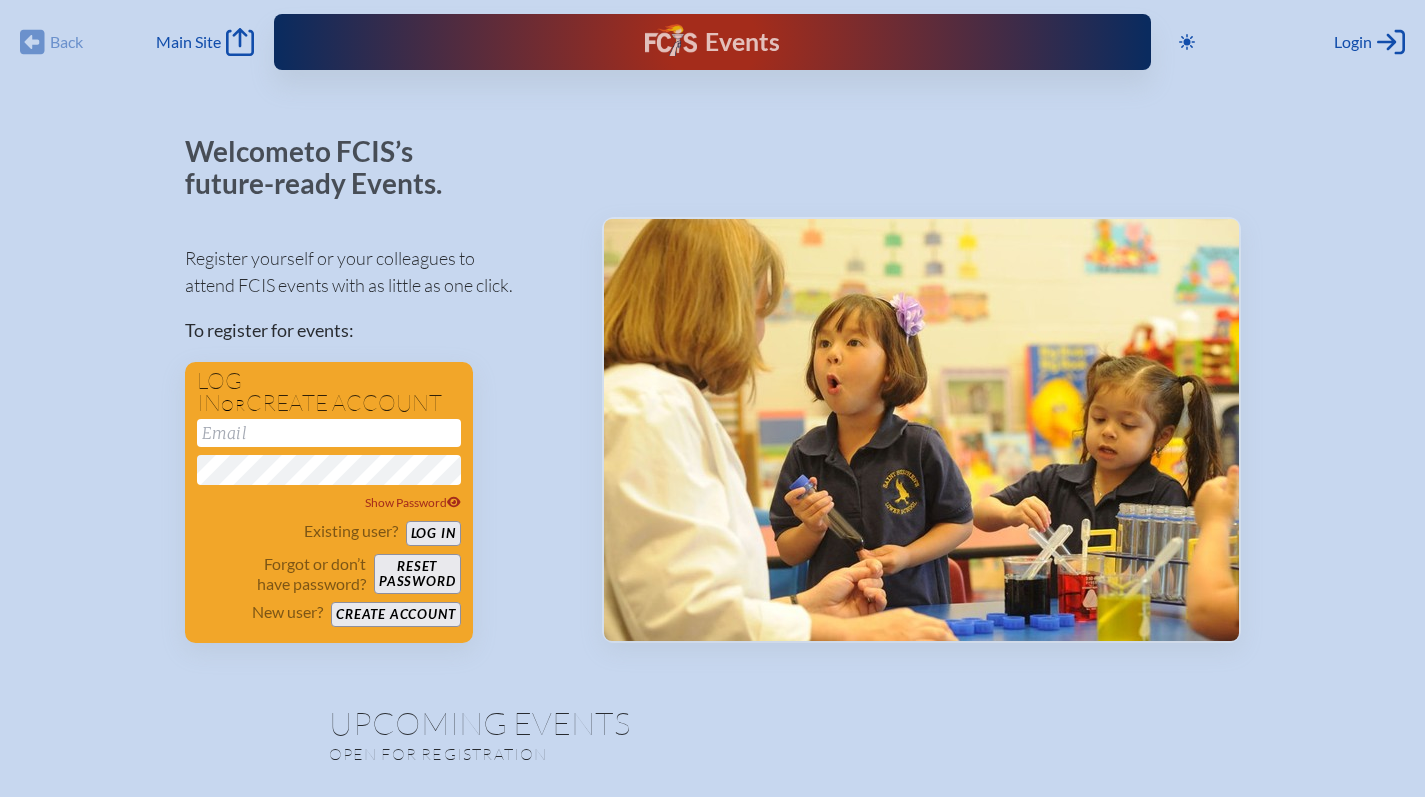 scroll, scrollTop: 0, scrollLeft: 0, axis: both 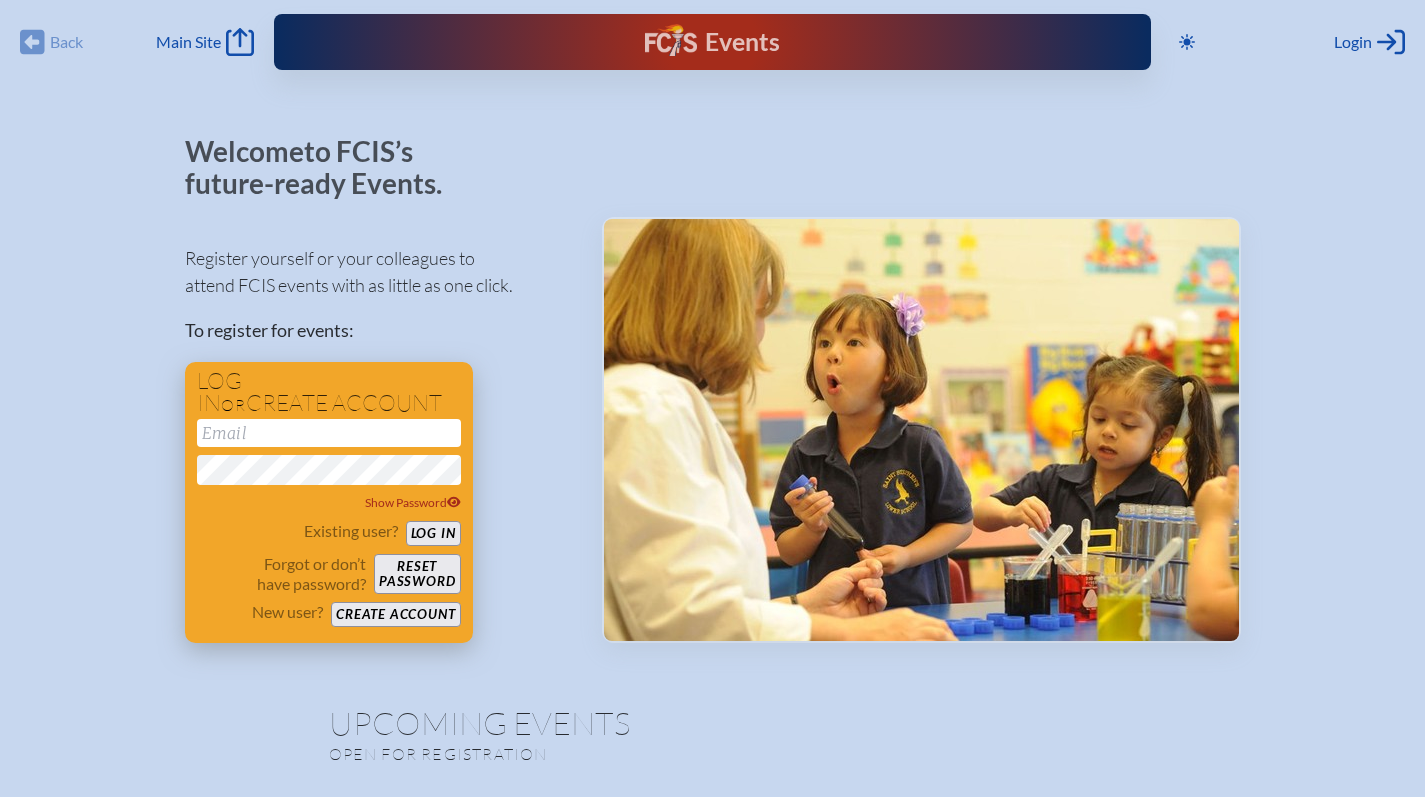 type on "[EMAIL_ADDRESS][DOMAIN_NAME]" 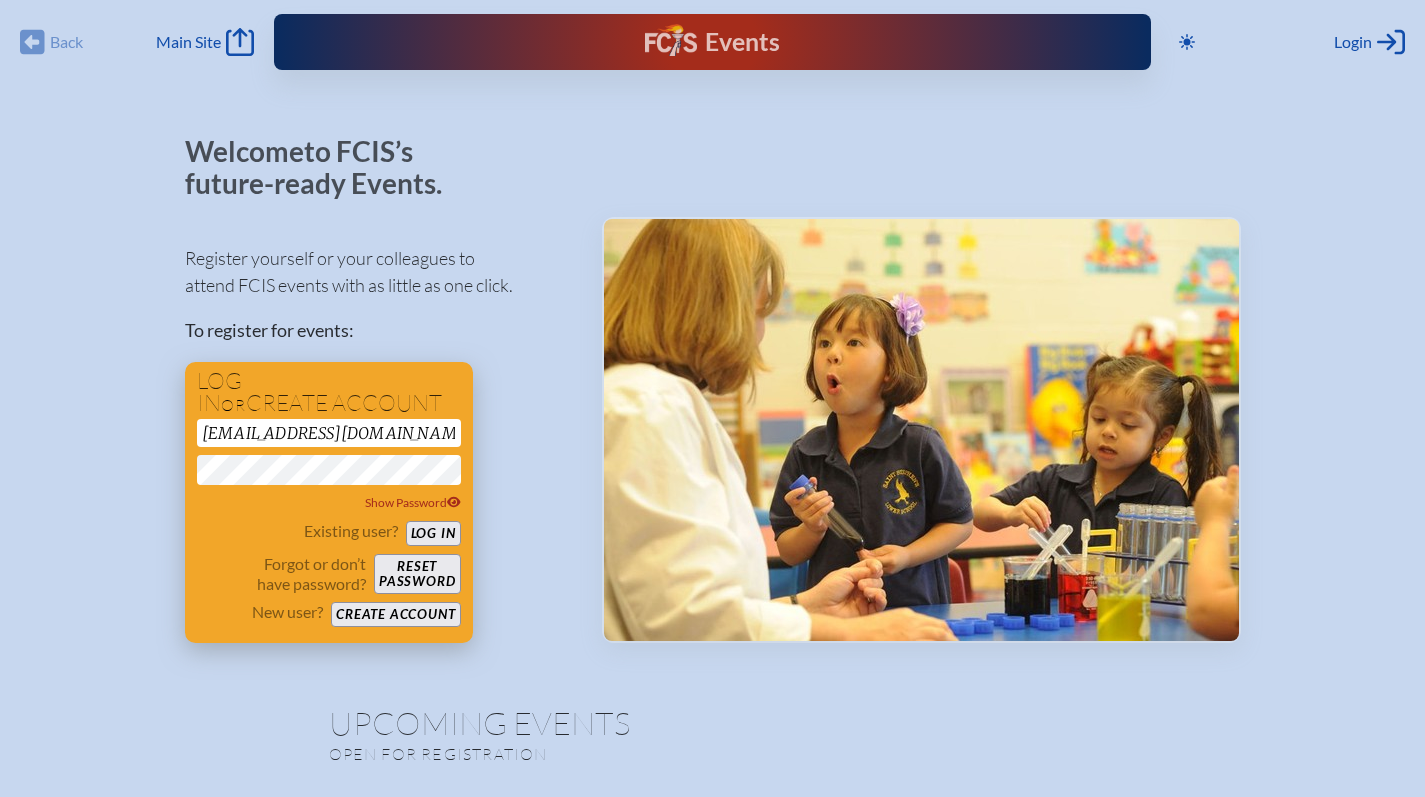 click on "Log in" at bounding box center [433, 533] 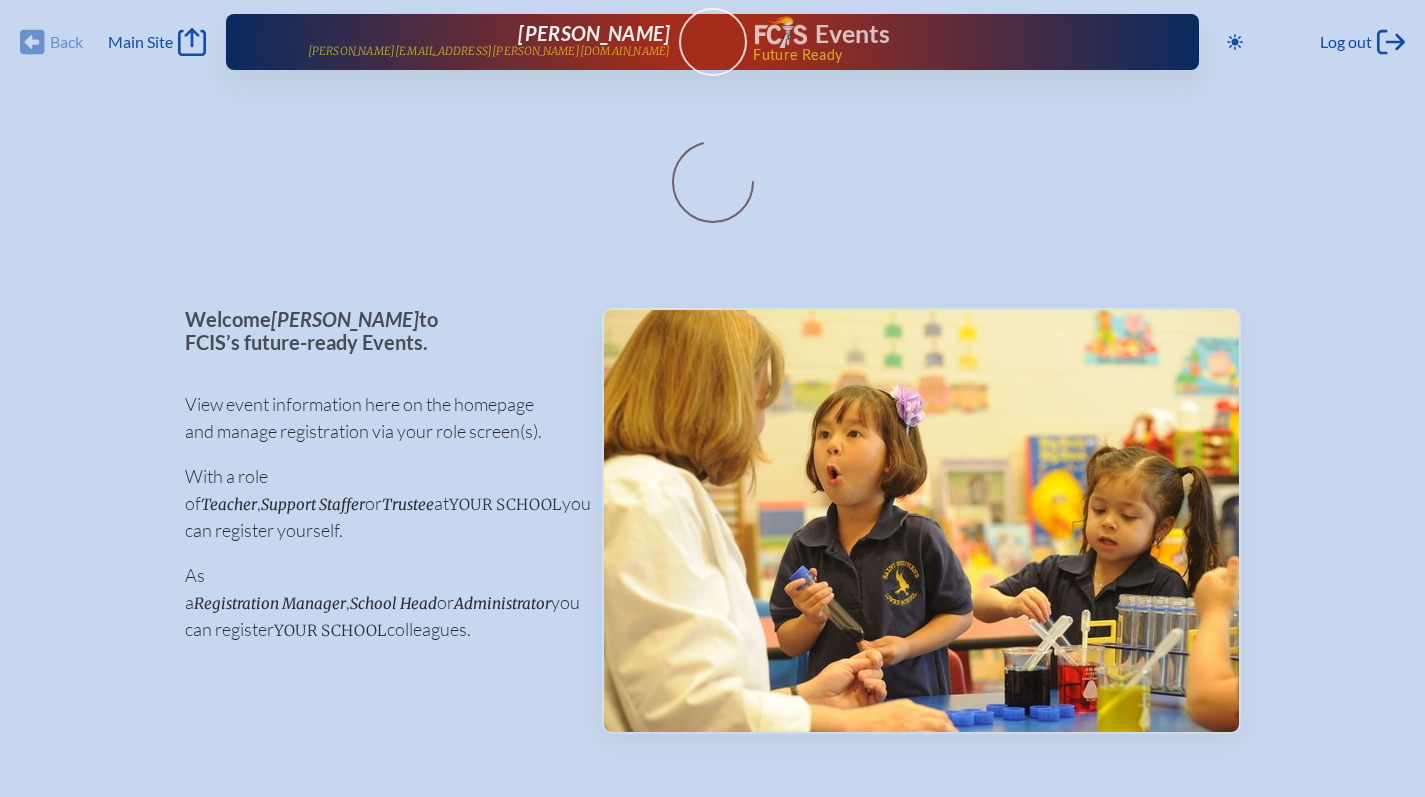 scroll, scrollTop: 0, scrollLeft: 0, axis: both 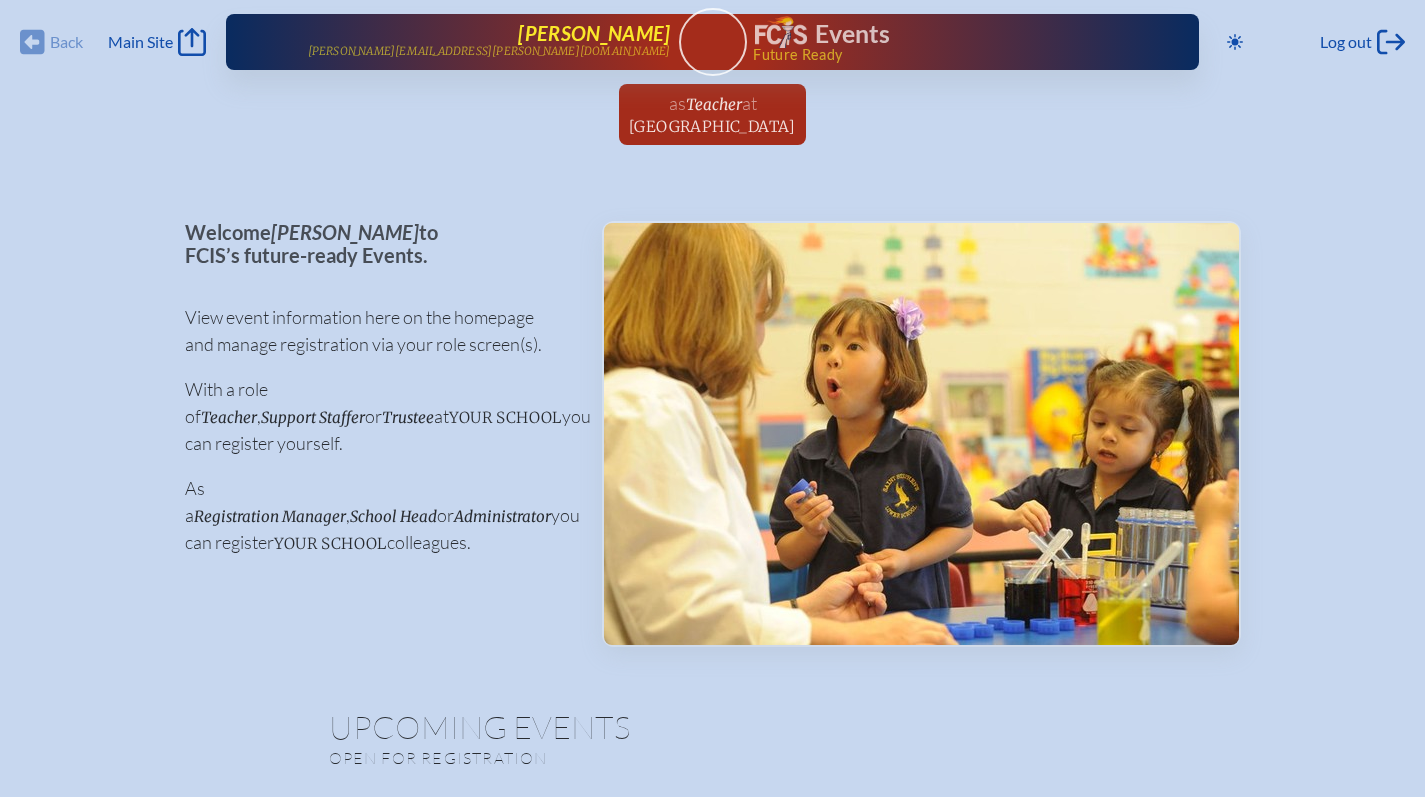 click on "Nikole Palma" at bounding box center [594, 33] 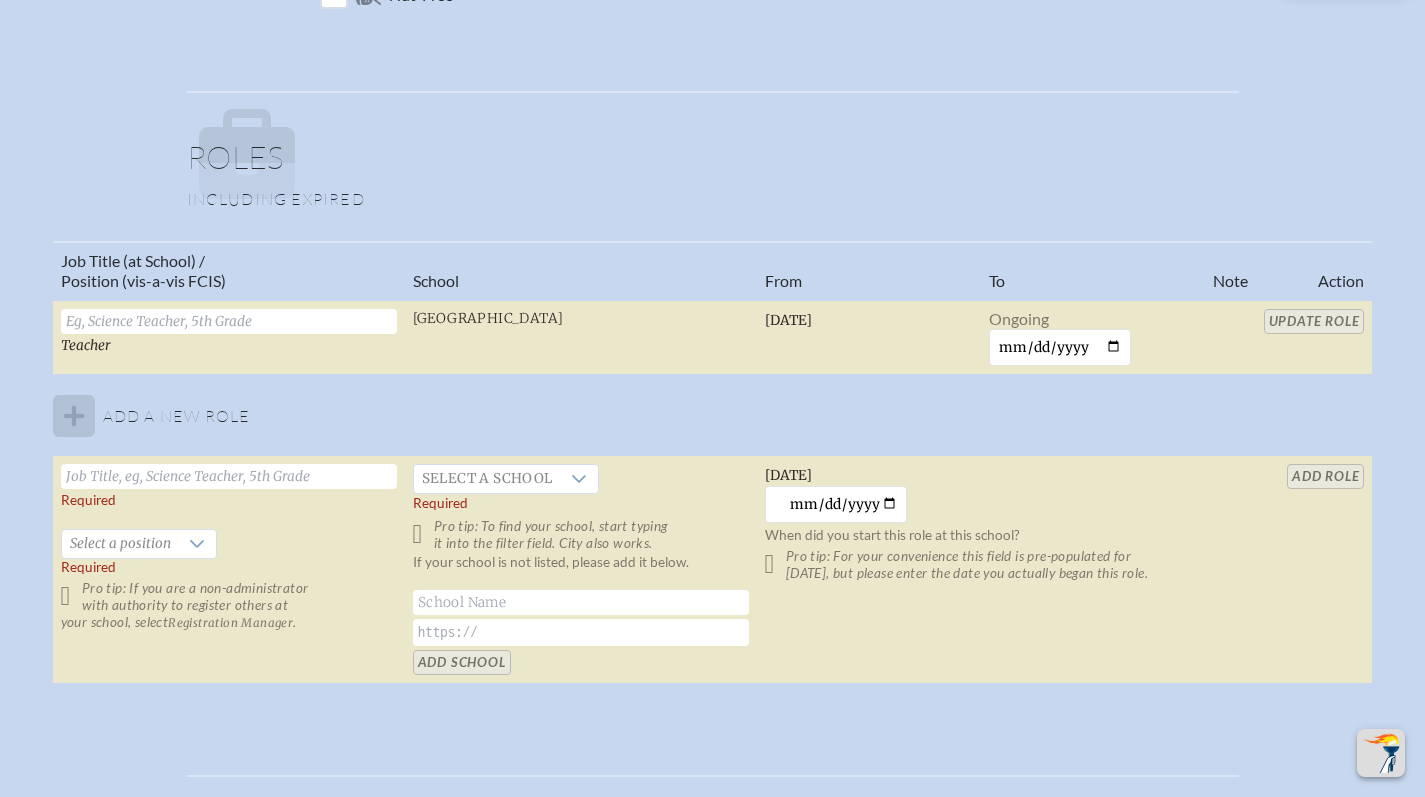 scroll, scrollTop: 1114, scrollLeft: 0, axis: vertical 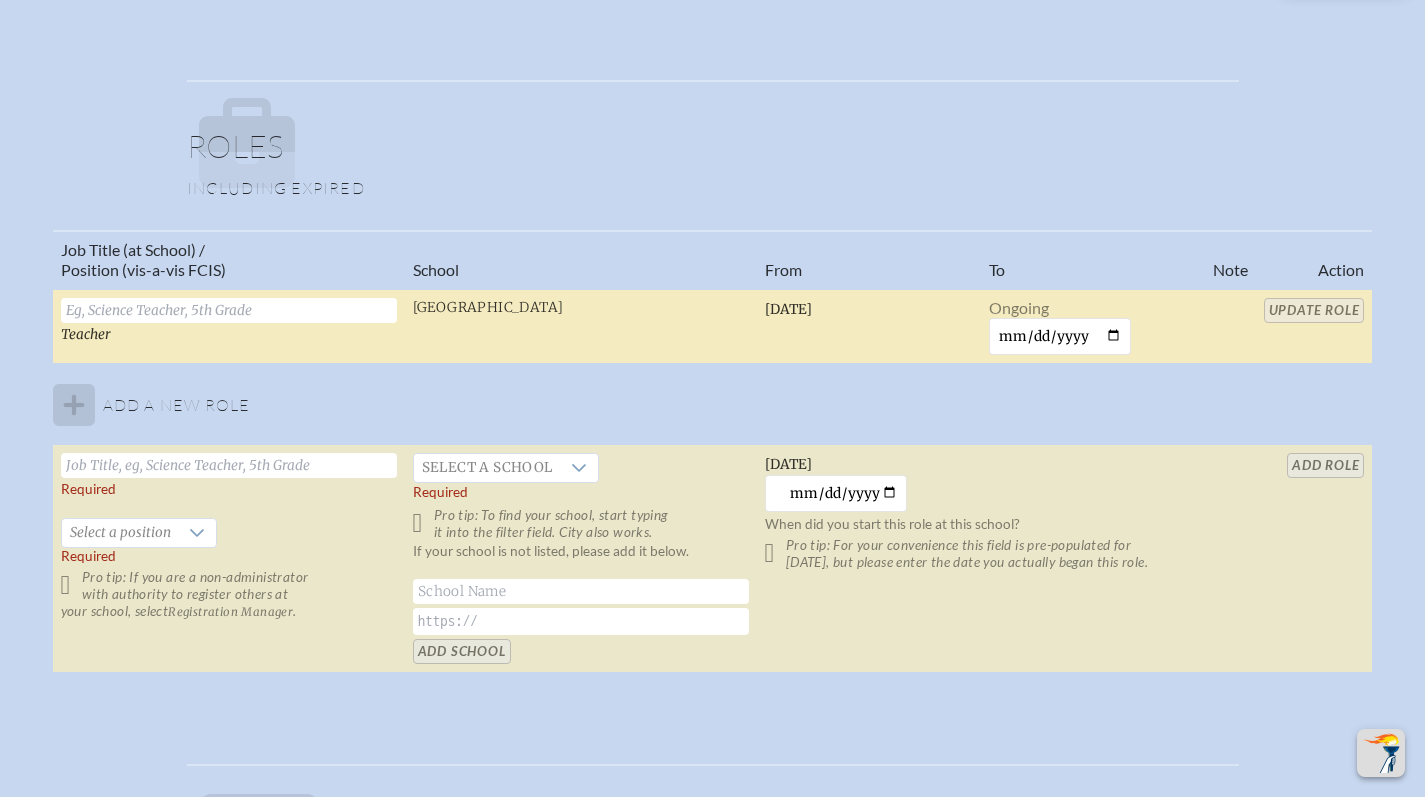 click at bounding box center [229, 310] 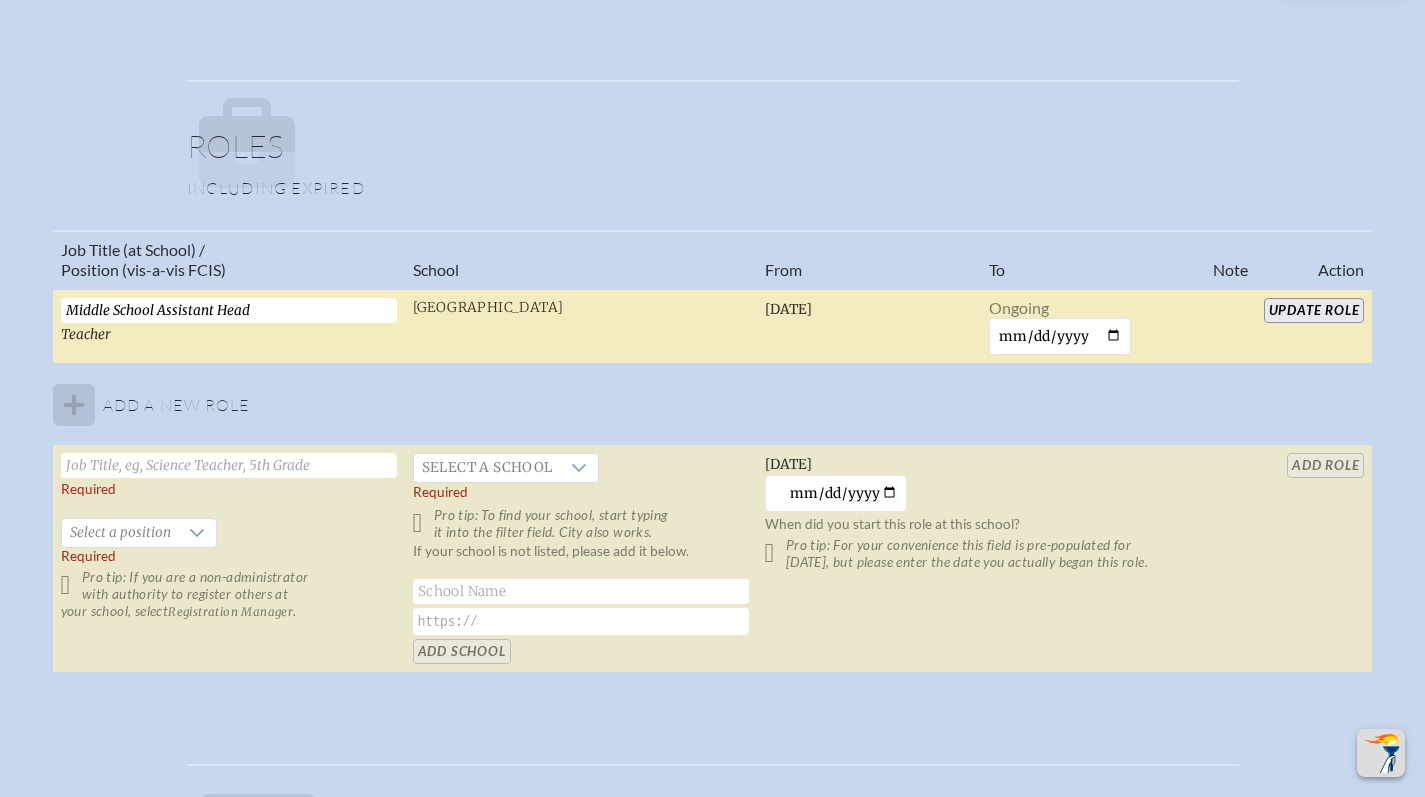 type on "Middle School Assistant Head" 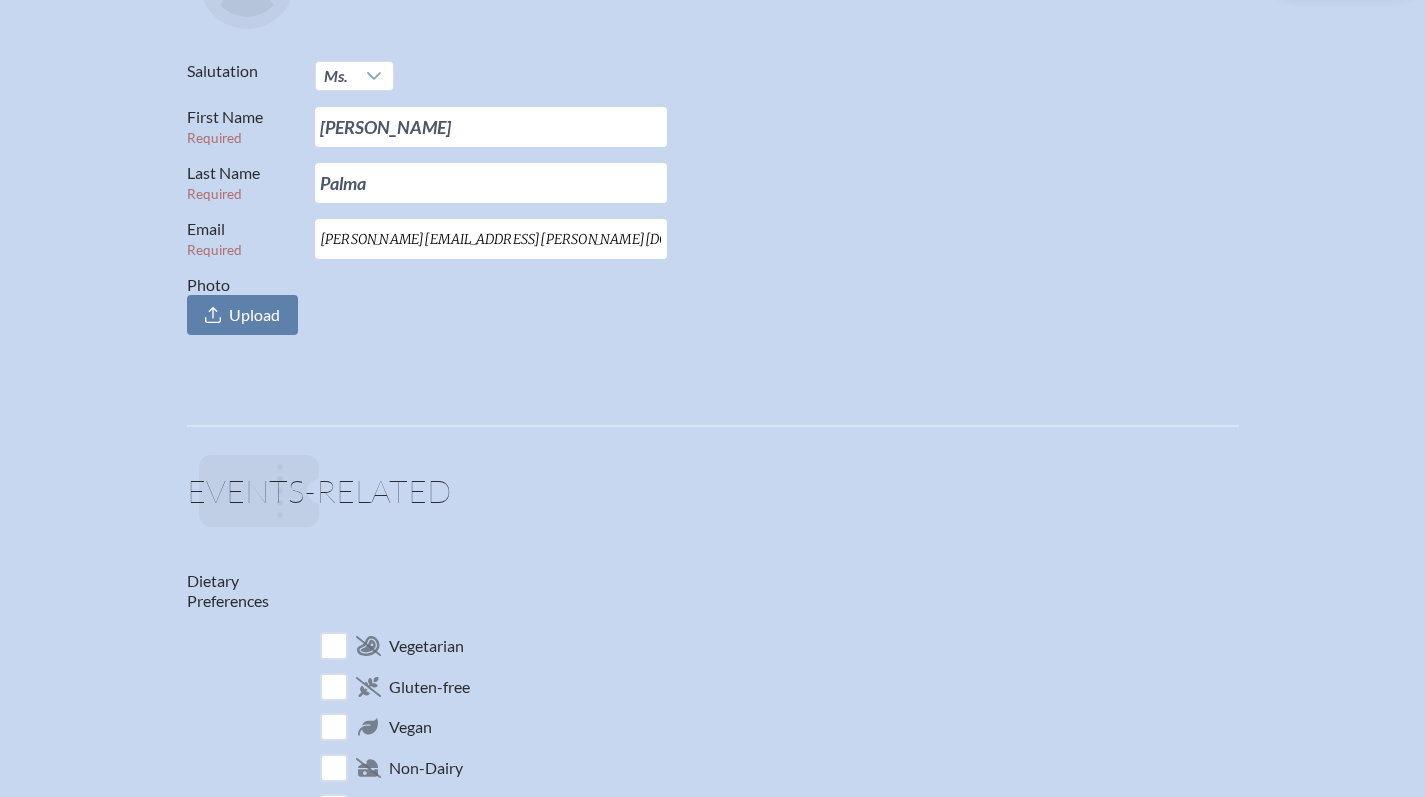 scroll, scrollTop: 0, scrollLeft: 0, axis: both 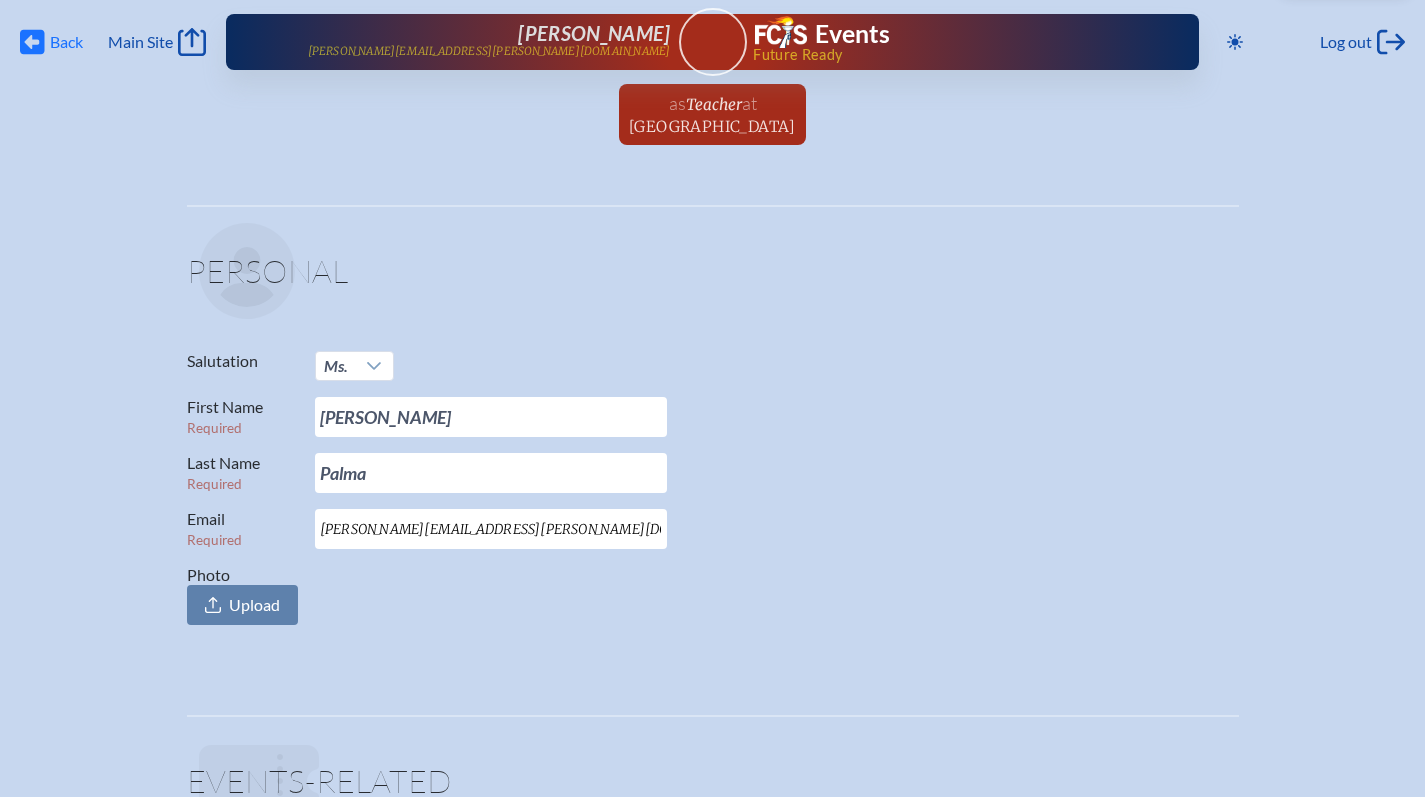 click on "Back" 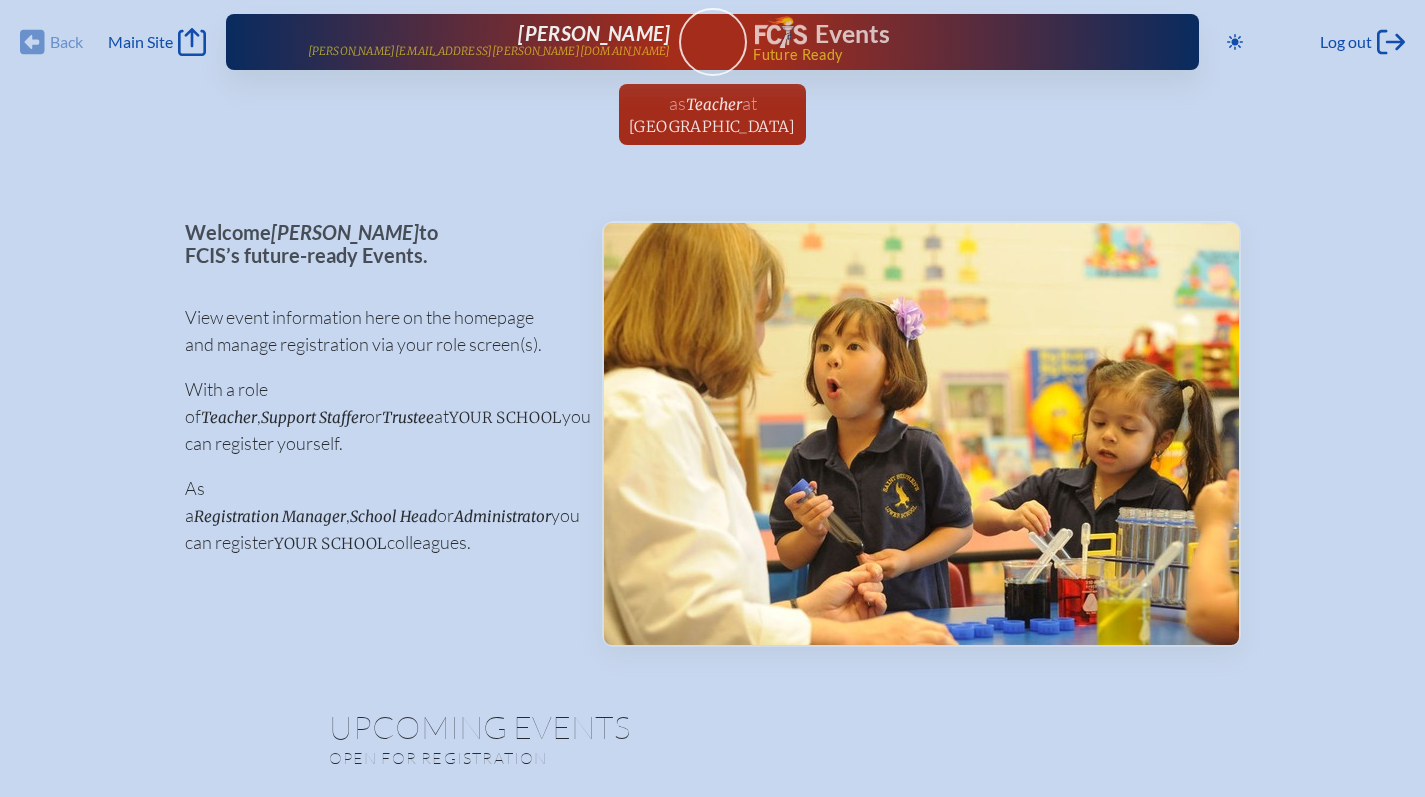 click on "Back  Back   Main Site  Main Site" at bounding box center (113, 42) 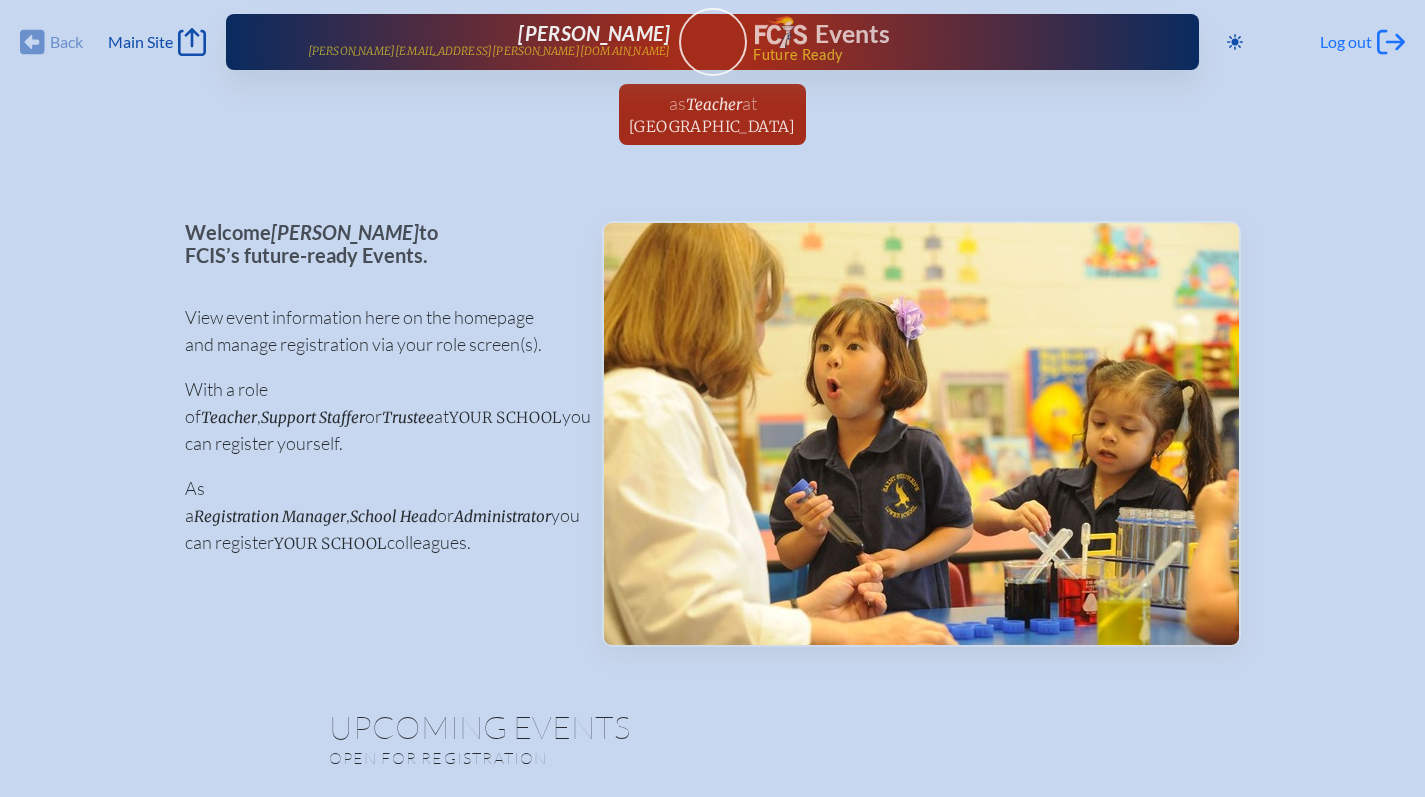 click on "Log out" at bounding box center (1346, 42) 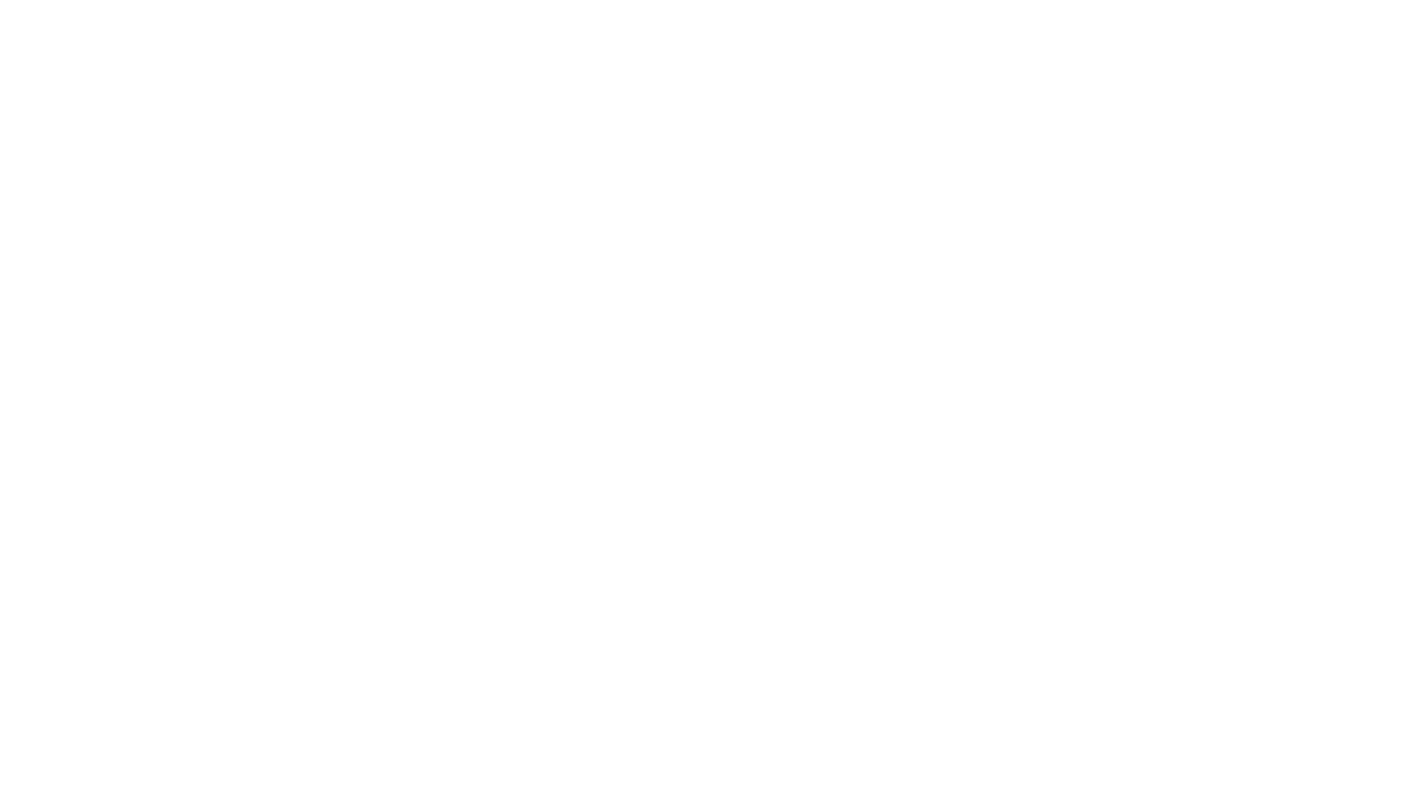 scroll, scrollTop: 0, scrollLeft: 0, axis: both 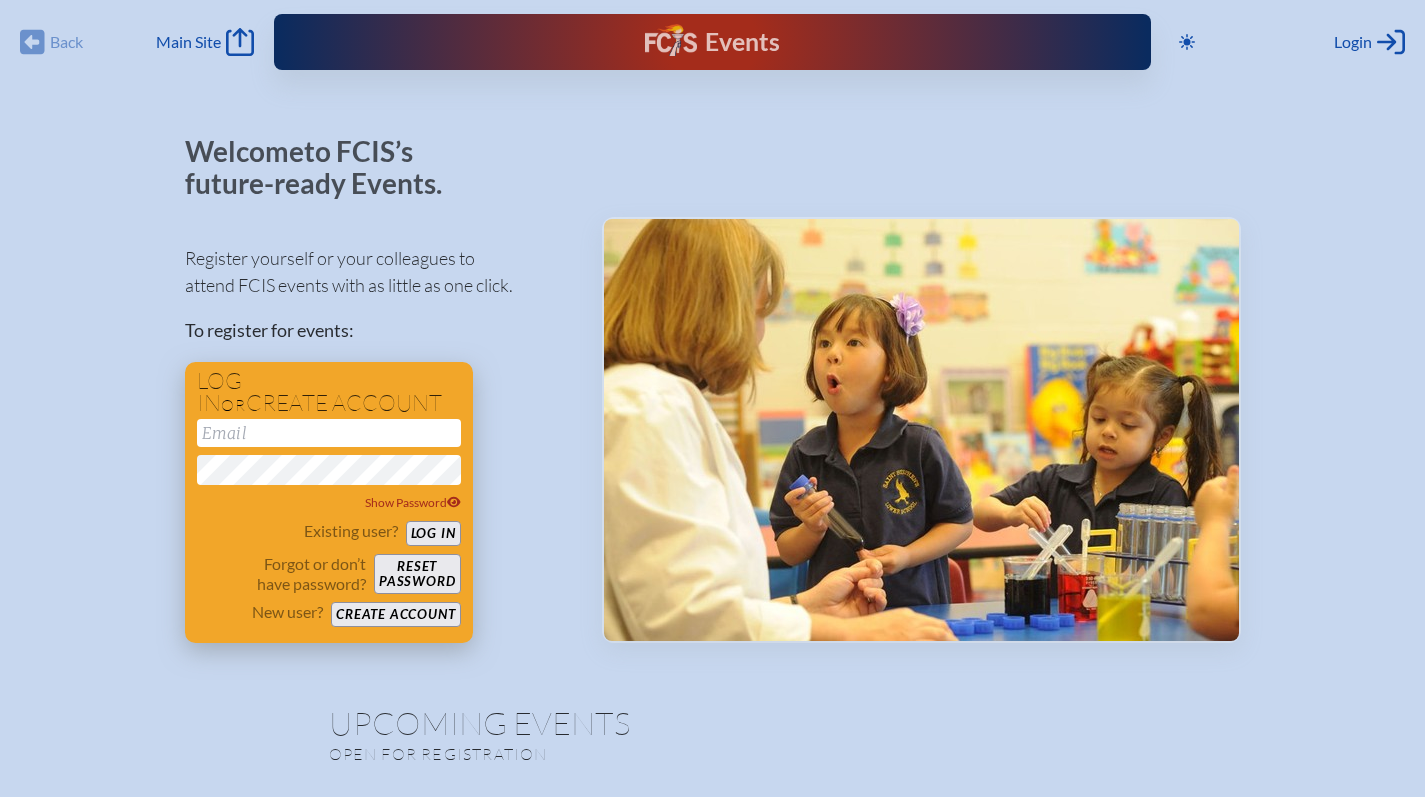 type on "[EMAIL_ADDRESS][DOMAIN_NAME]" 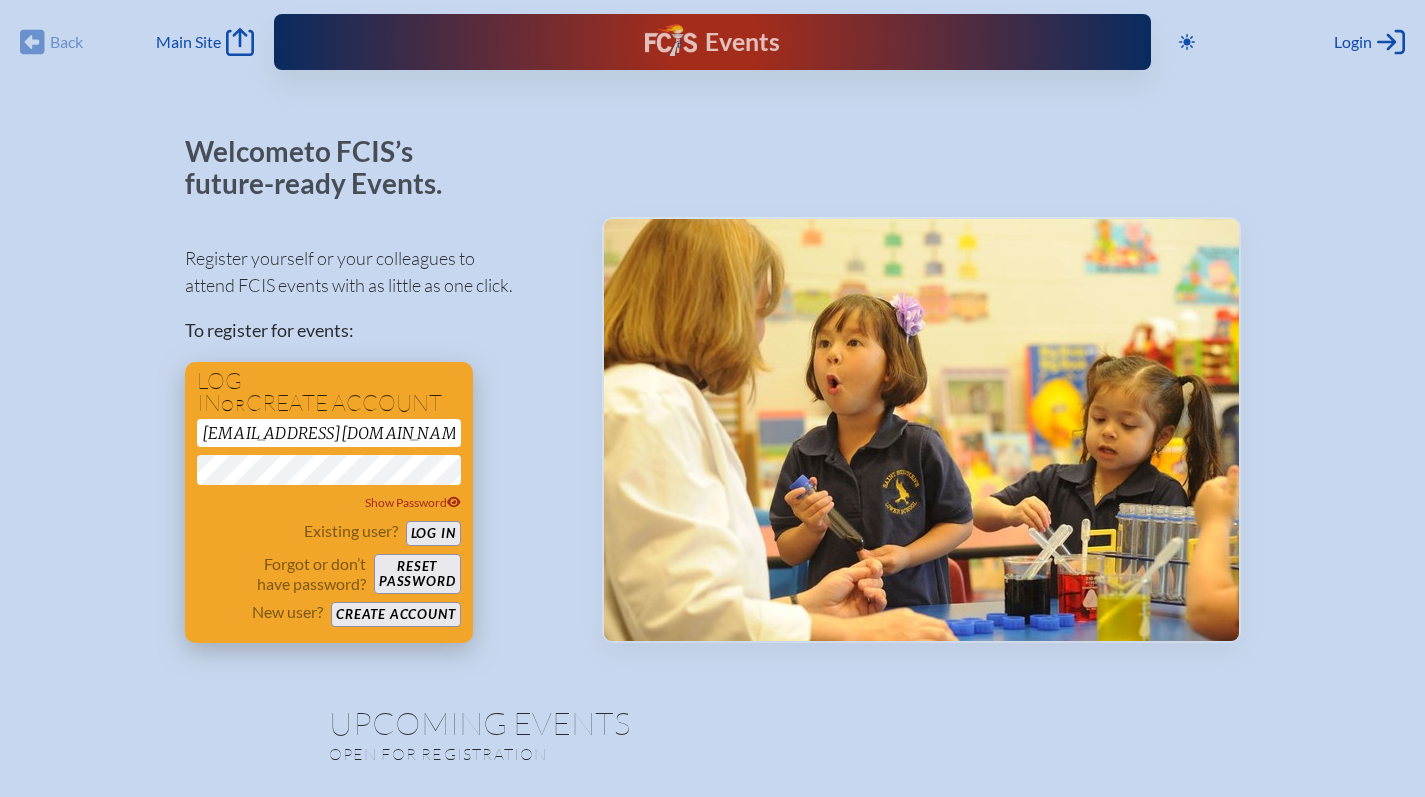 click on "Log in" at bounding box center (433, 533) 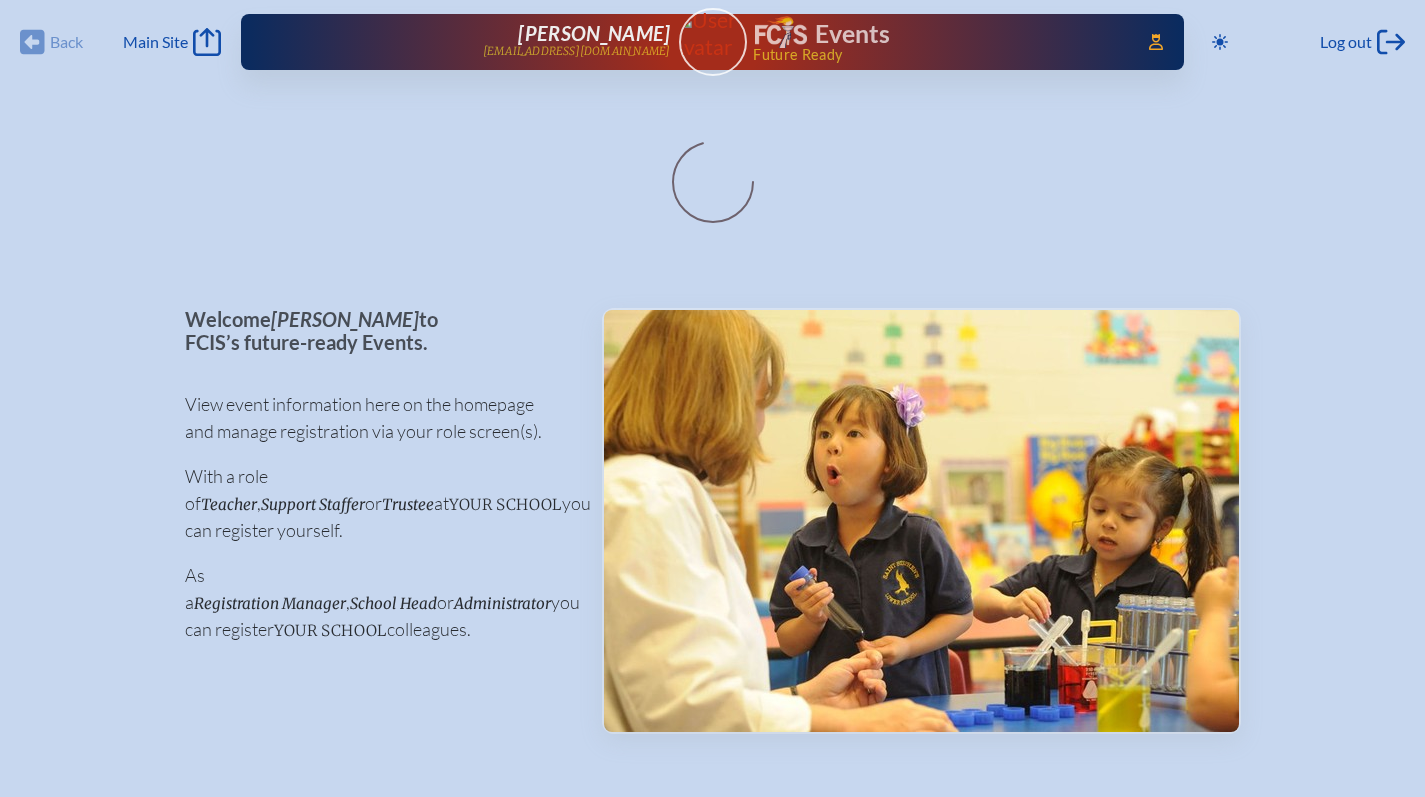 scroll, scrollTop: 0, scrollLeft: 0, axis: both 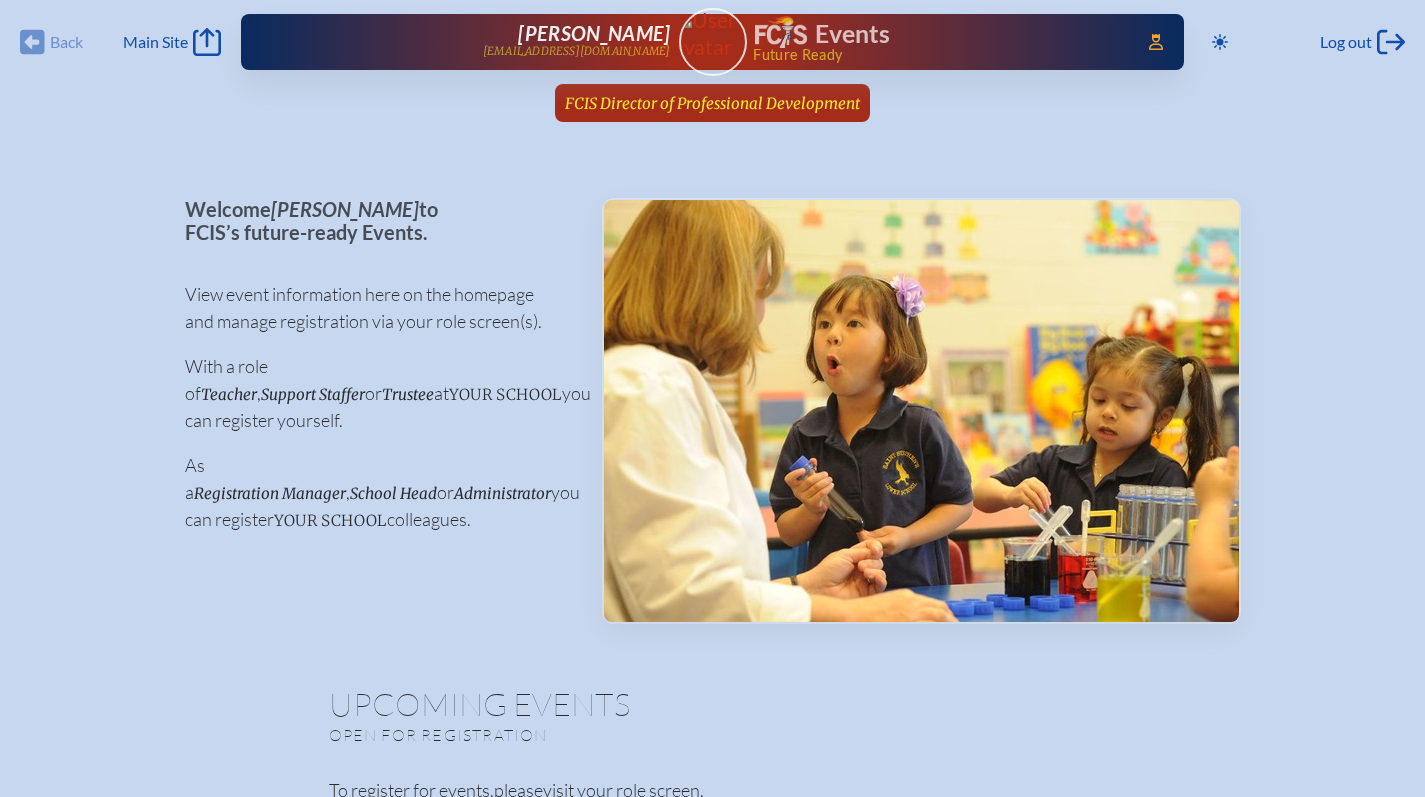 click on "FCIS Director of Professional Development" at bounding box center [712, 103] 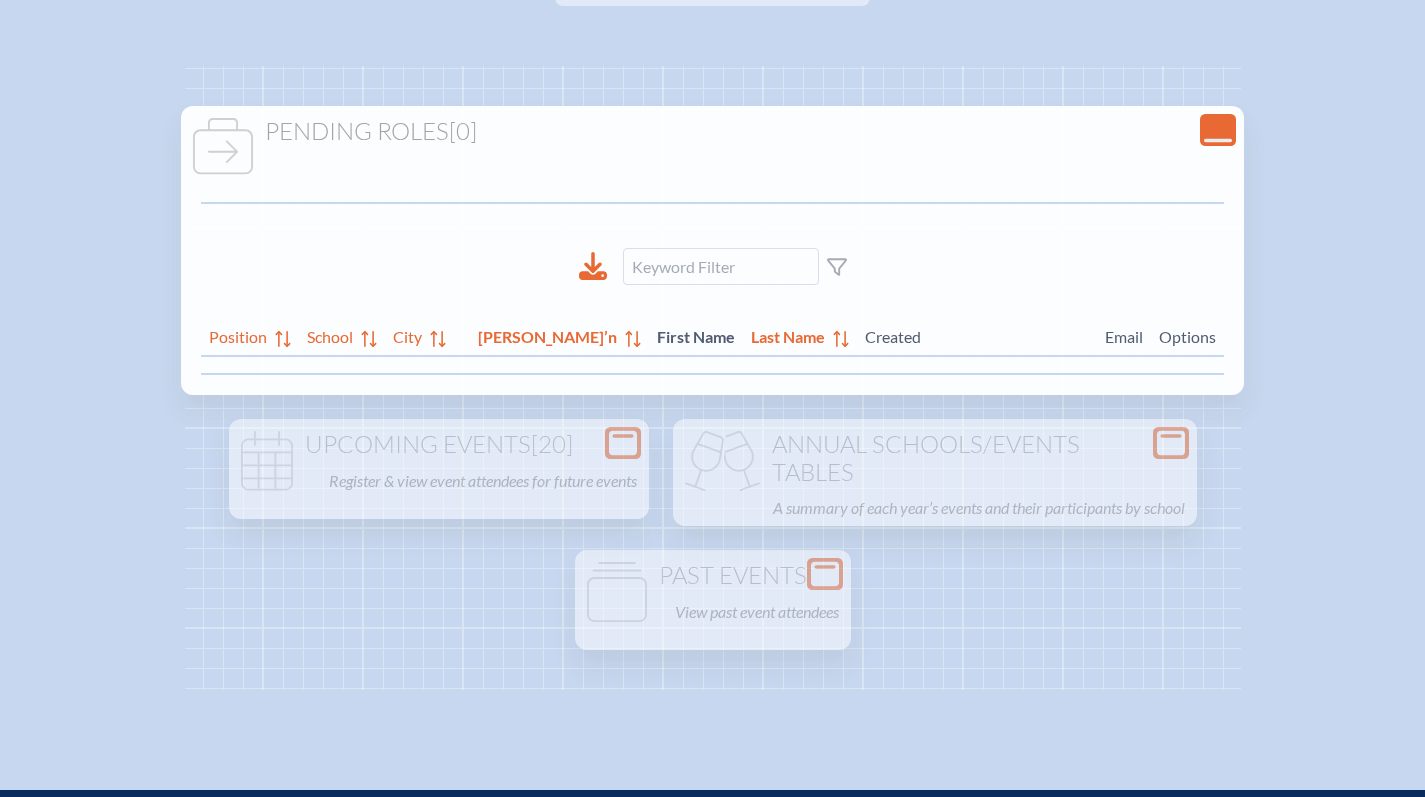scroll, scrollTop: 0, scrollLeft: 0, axis: both 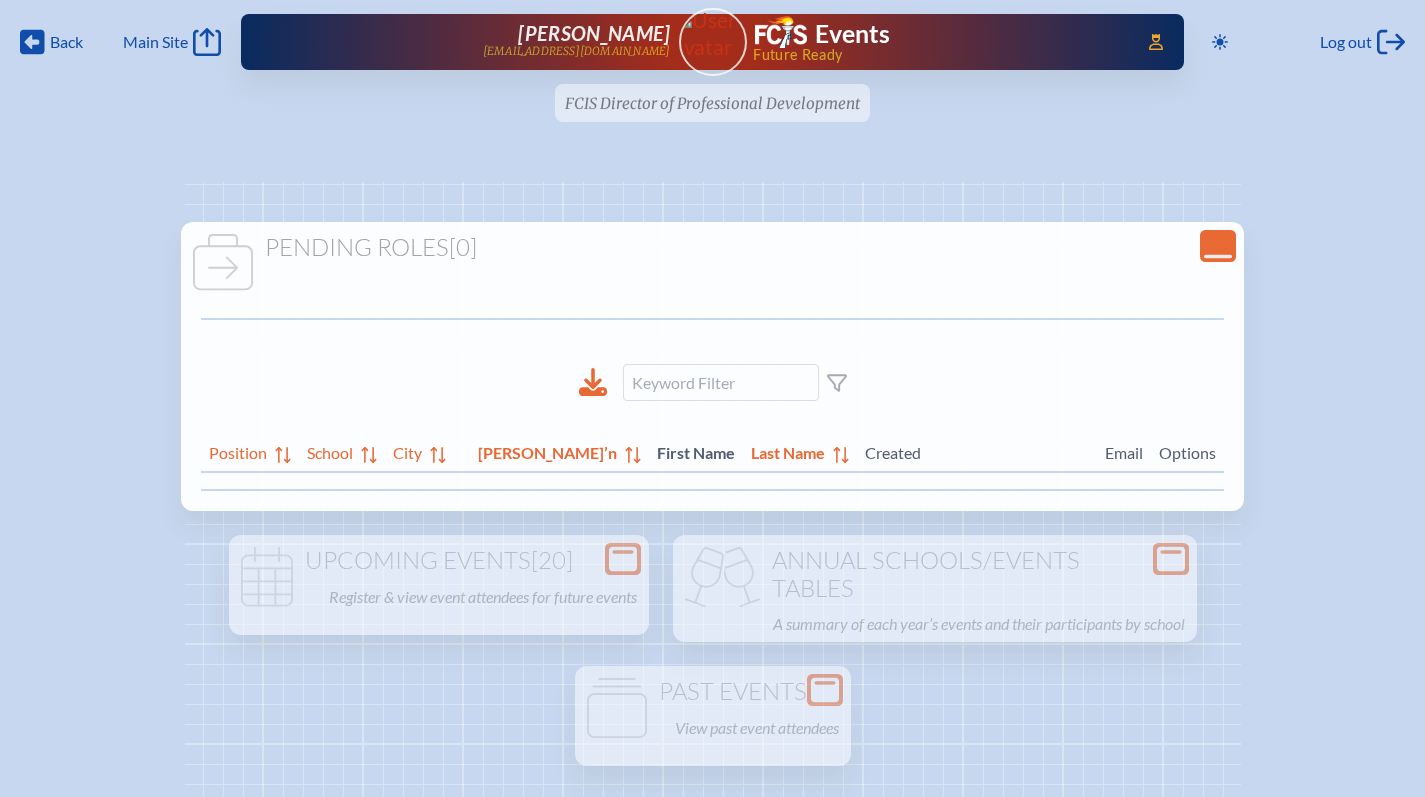 click on "FCIS Director of Professional Development  since  [DATE]" at bounding box center [712, 109] 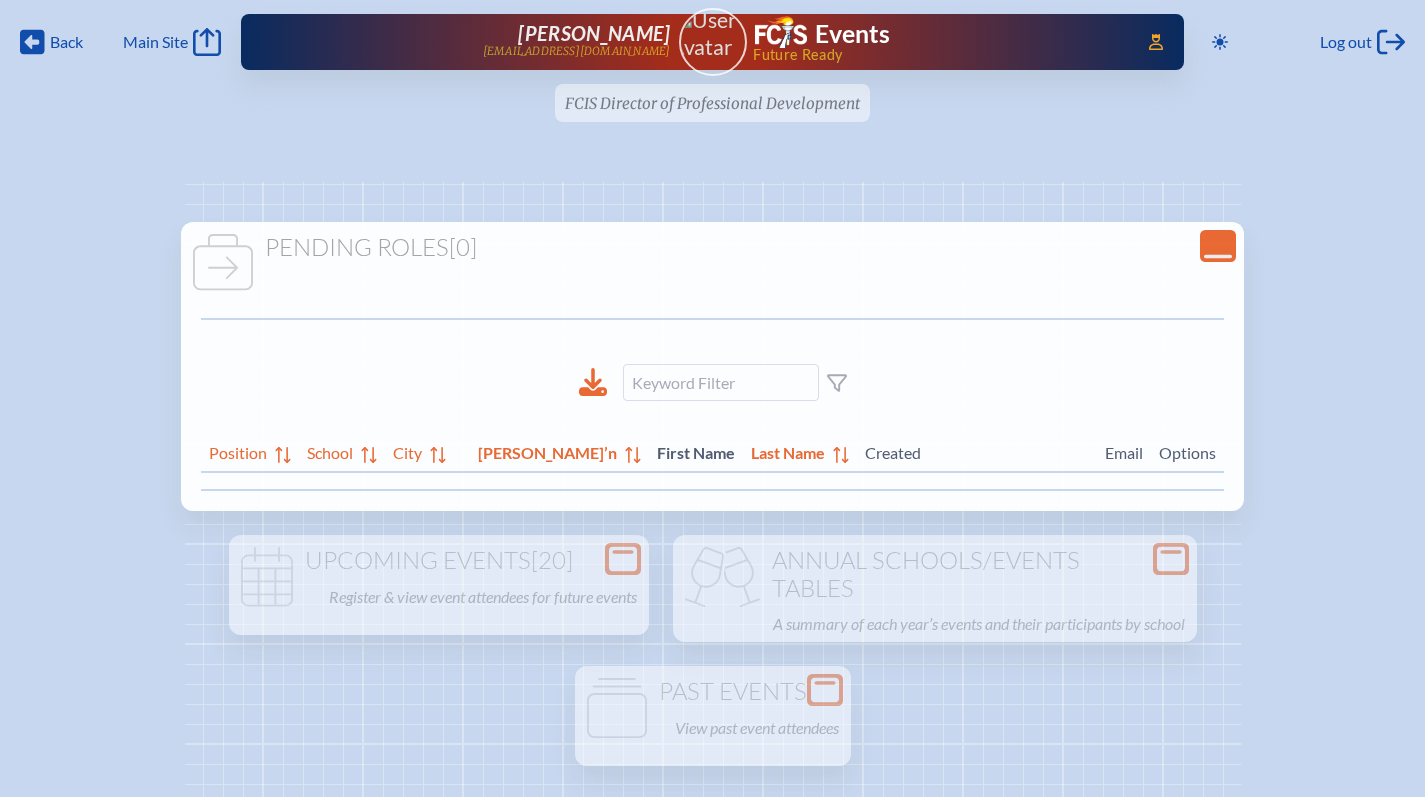 click at bounding box center [712, 33] 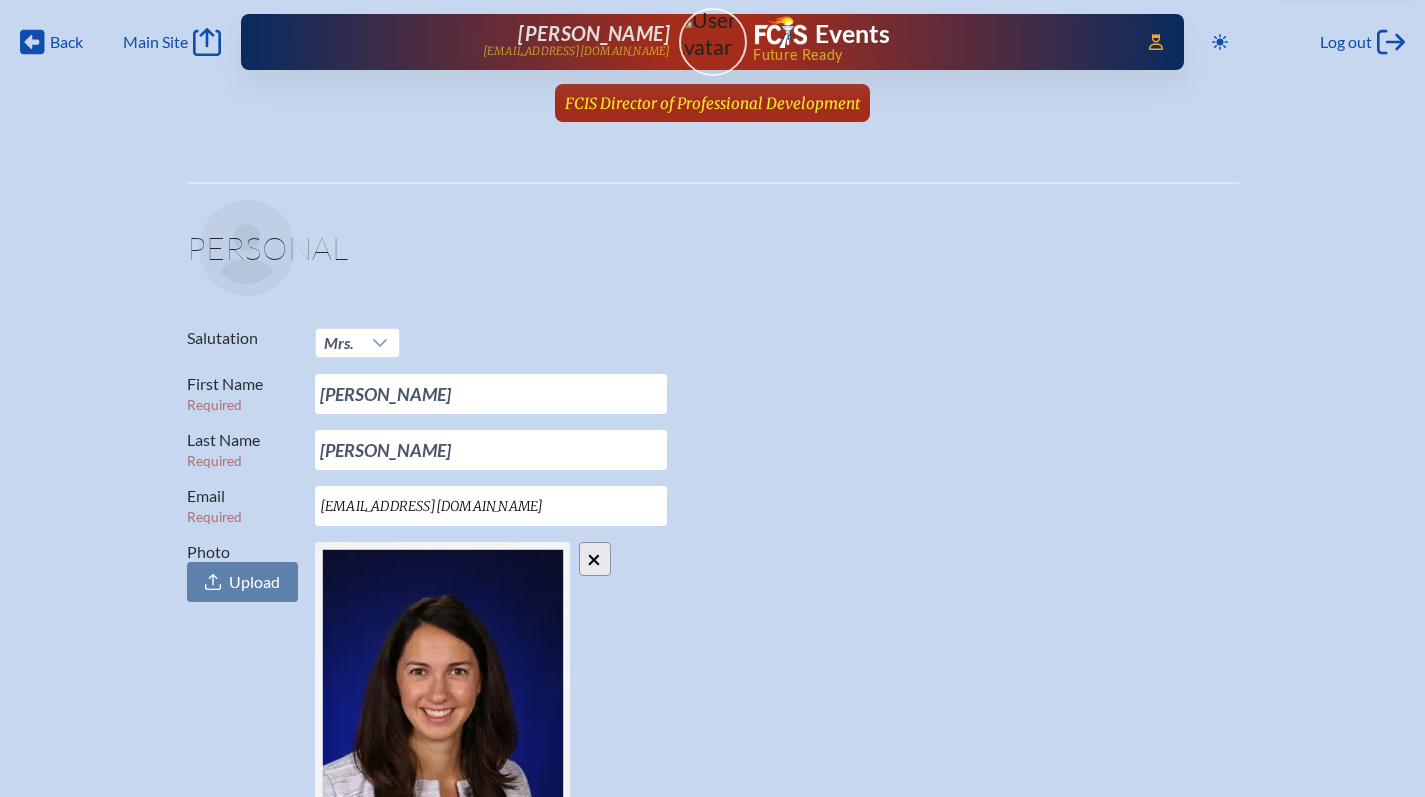 click on "FCIS Director of Professional Development" at bounding box center (712, 103) 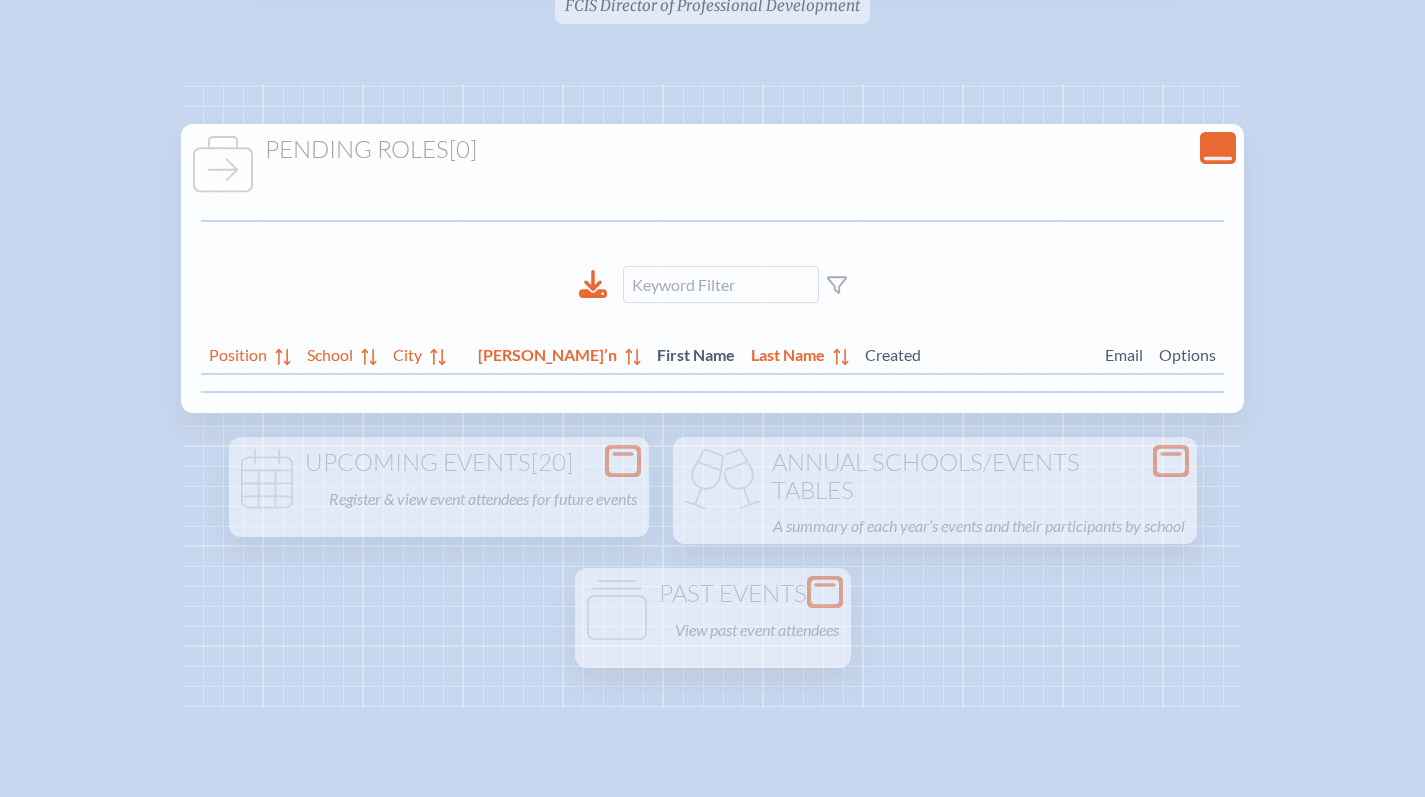 scroll, scrollTop: 263, scrollLeft: 0, axis: vertical 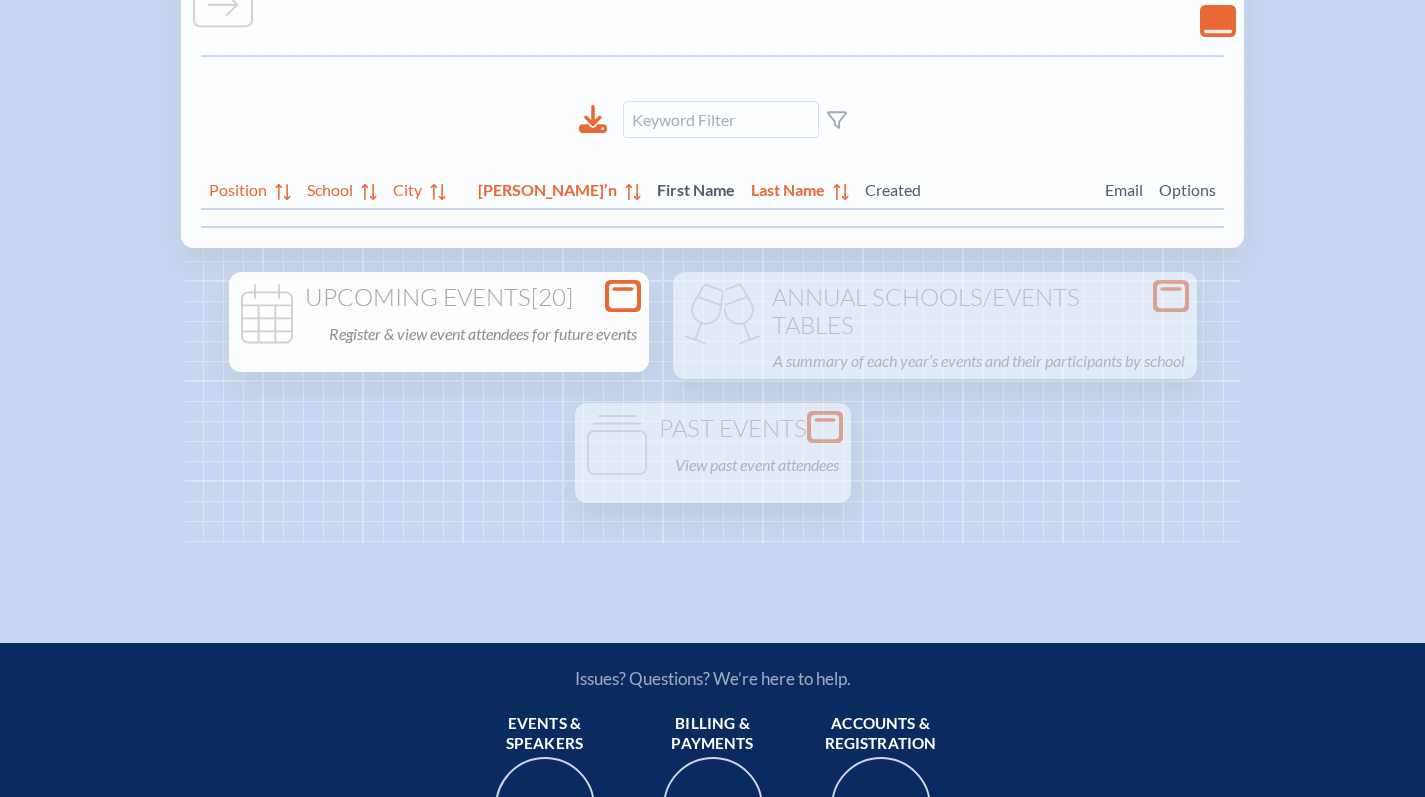 click 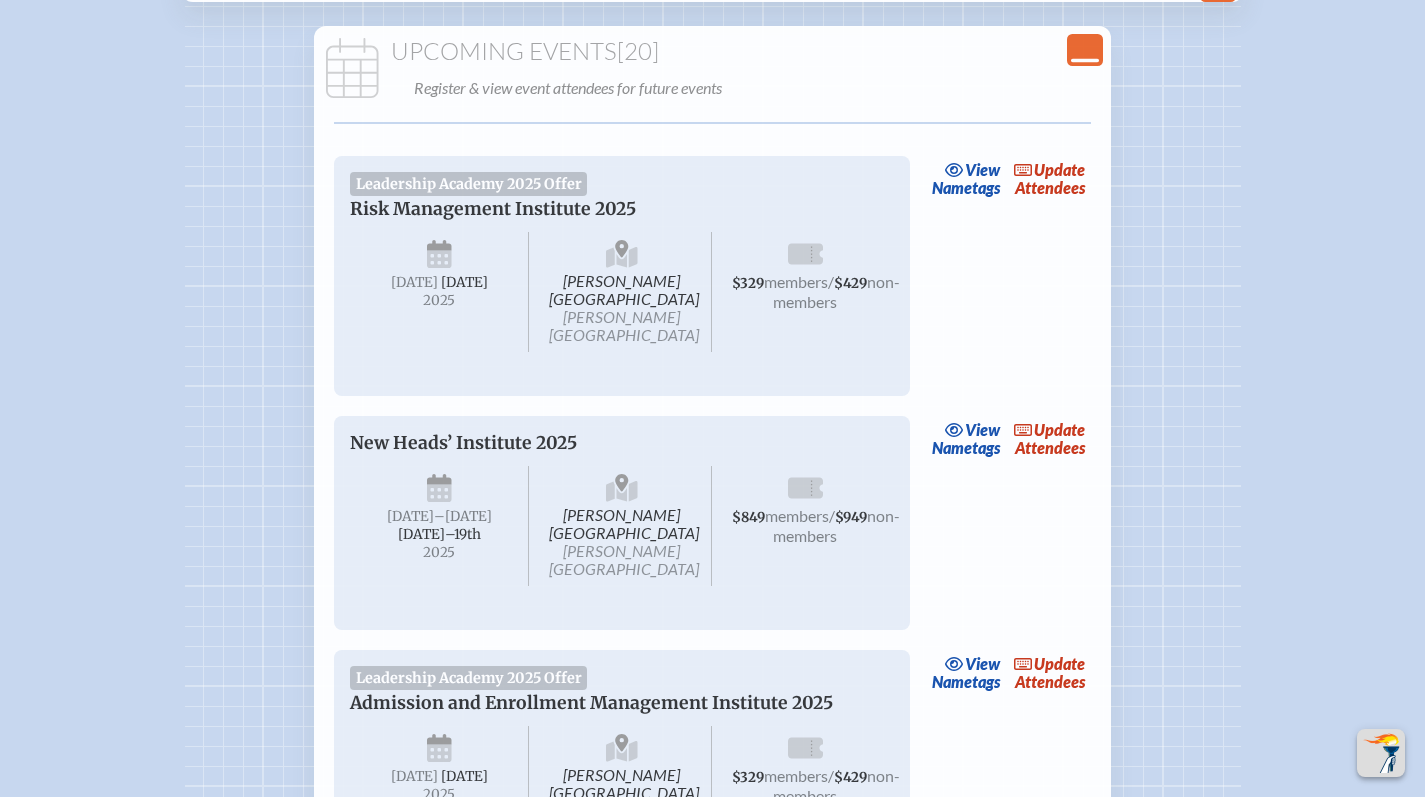 scroll, scrollTop: 603, scrollLeft: 0, axis: vertical 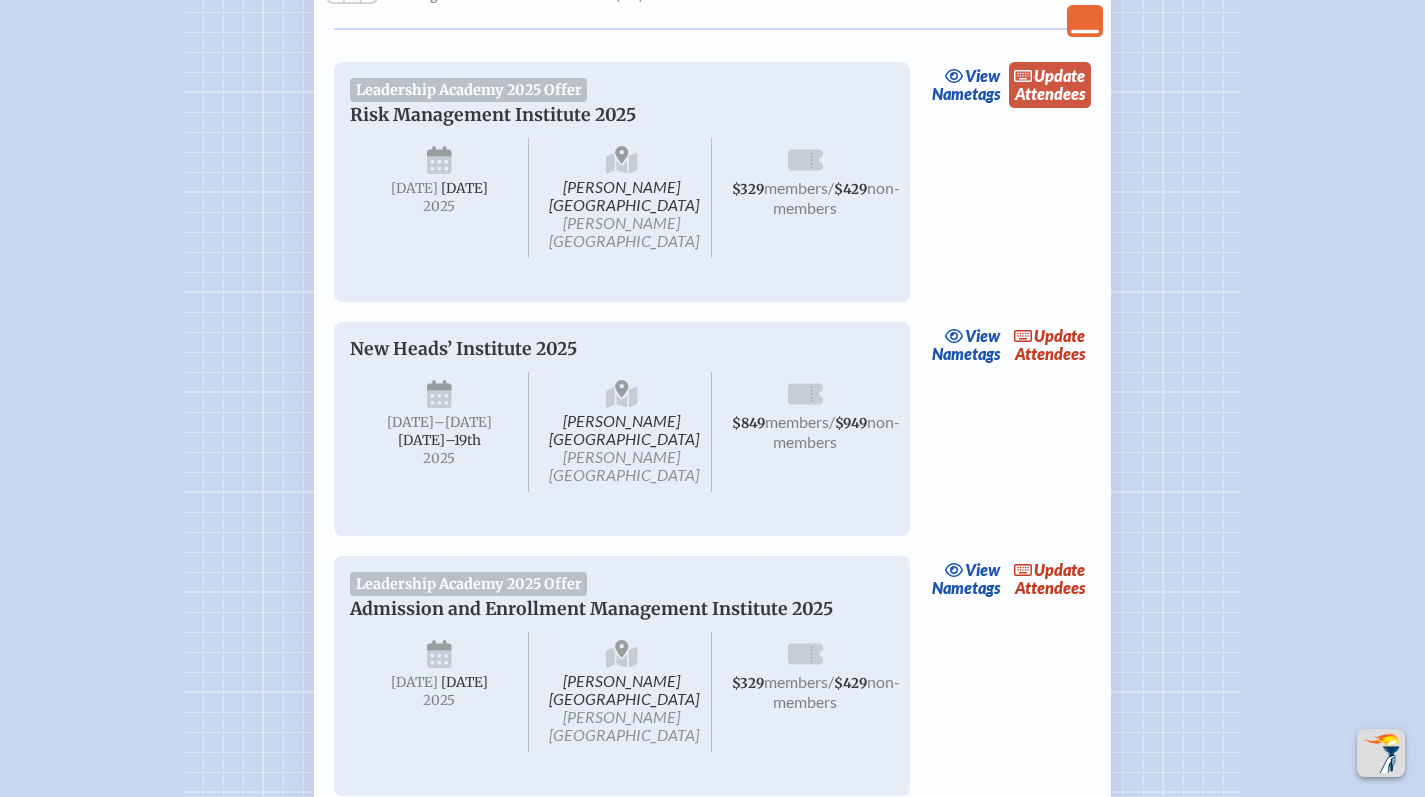 click on "update" at bounding box center (1059, 75) 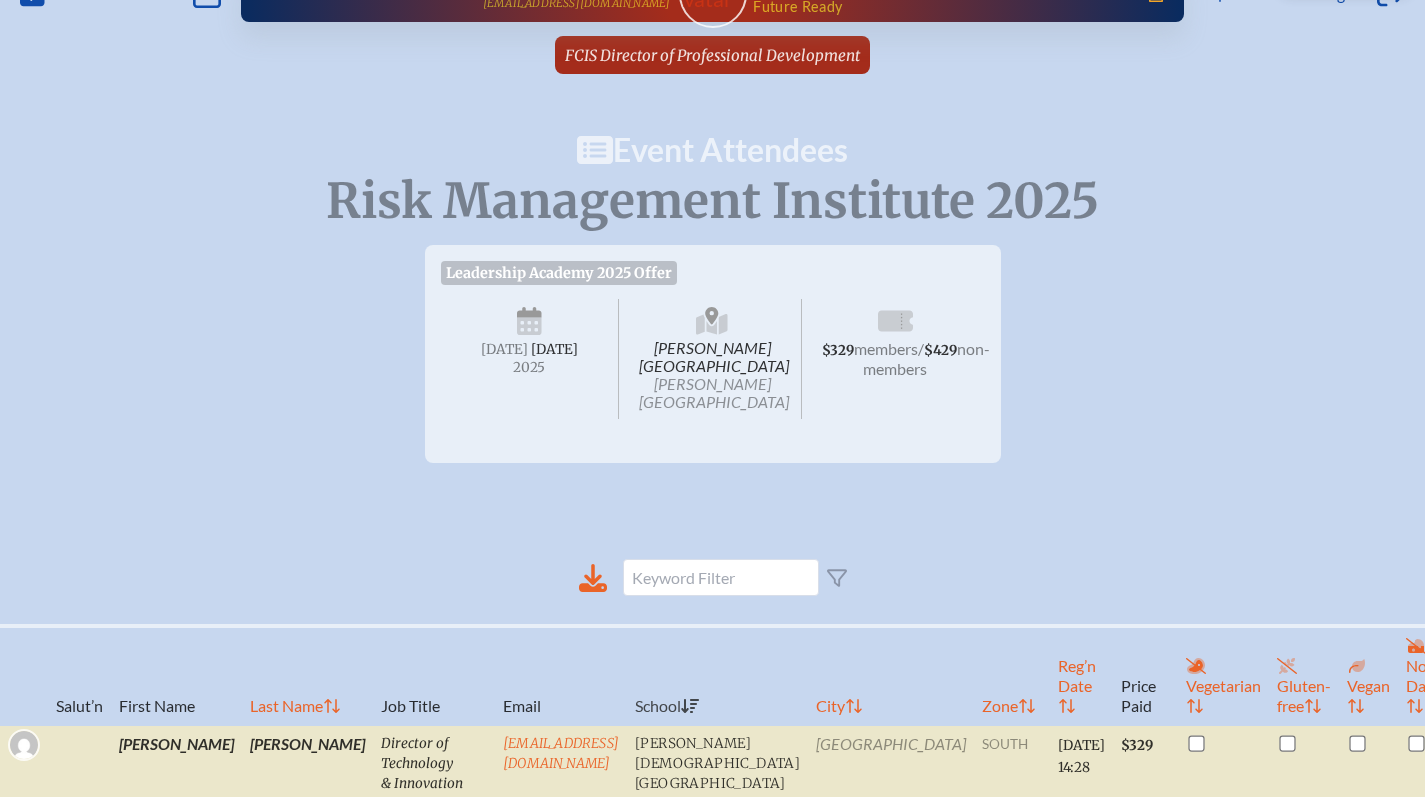 scroll, scrollTop: 0, scrollLeft: 0, axis: both 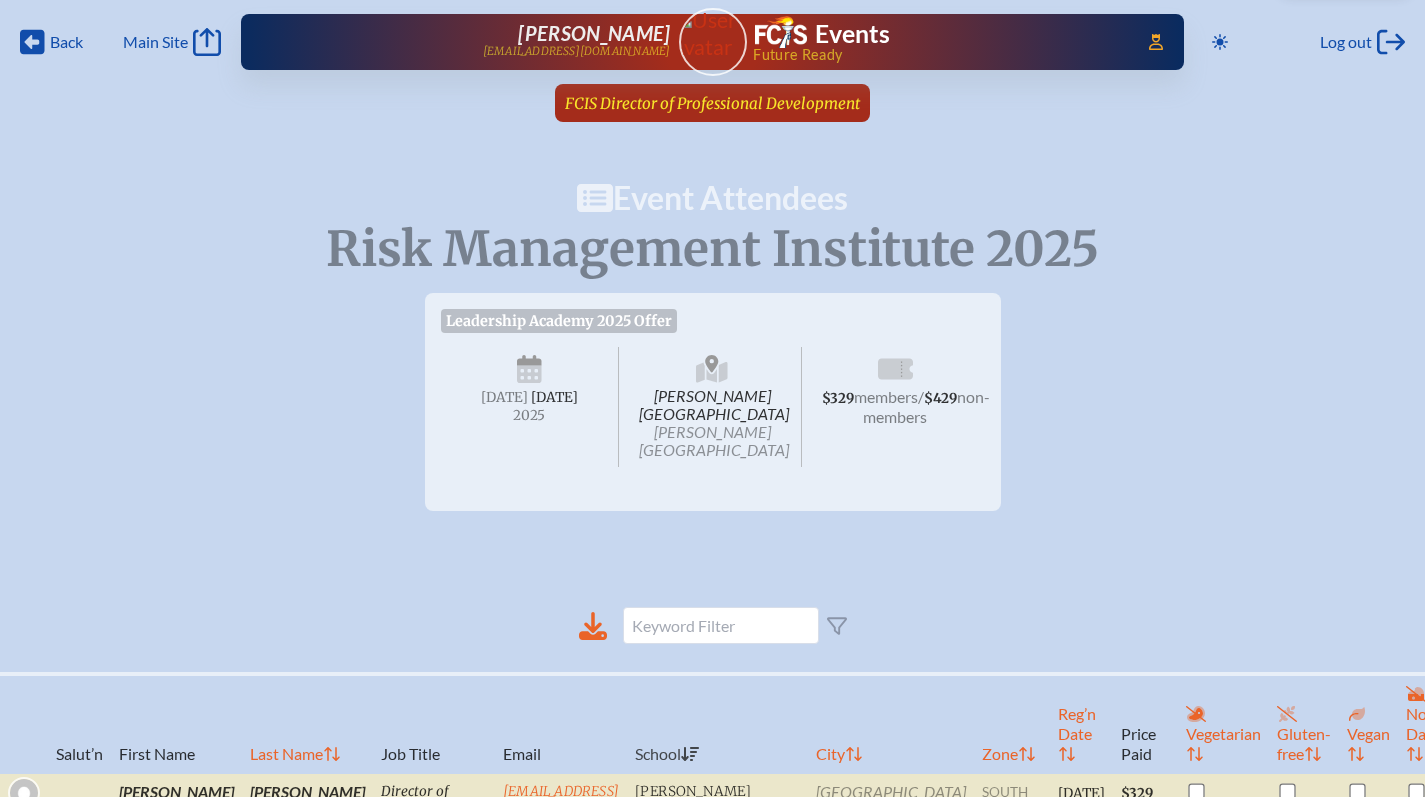 click on "FCIS Director of Professional Development" at bounding box center (712, 103) 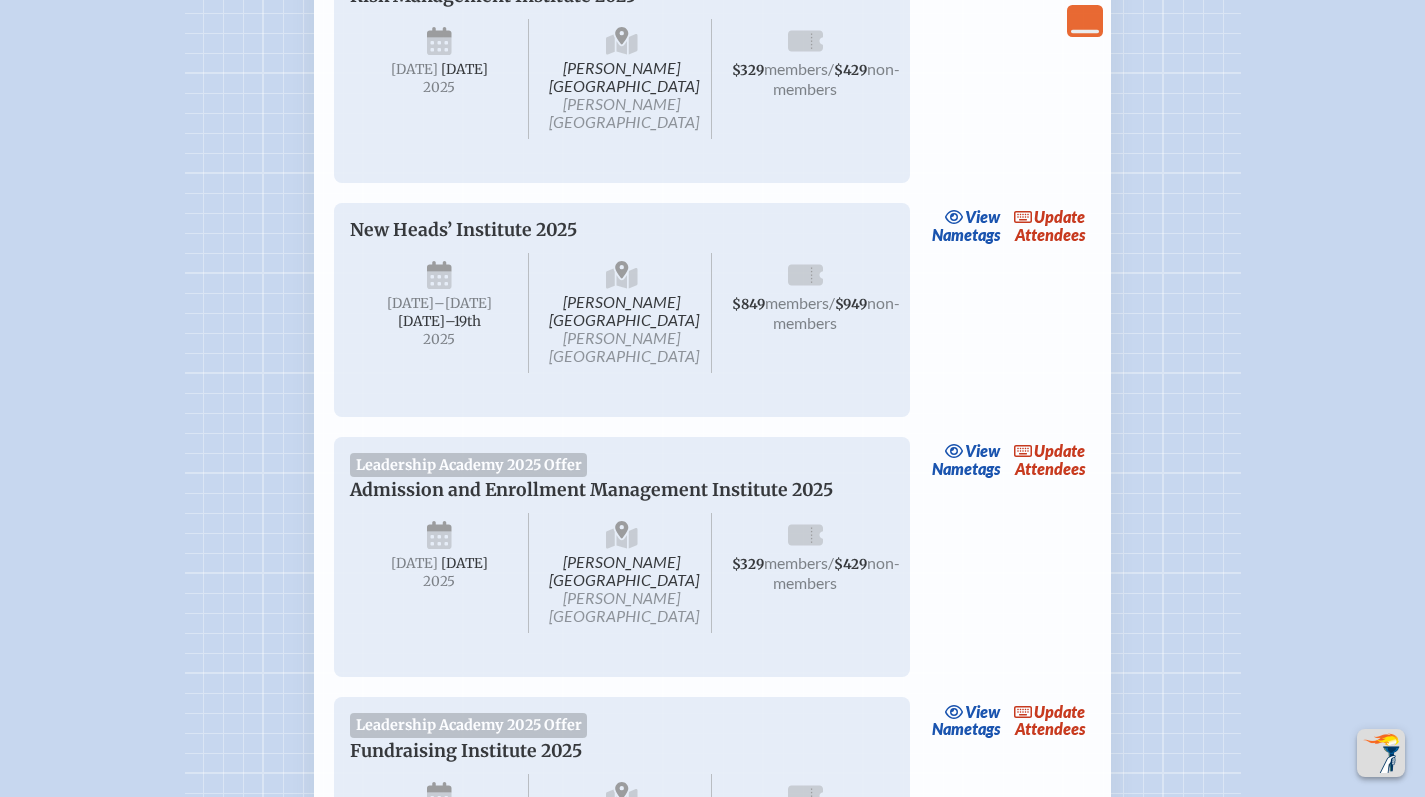 scroll, scrollTop: 730, scrollLeft: 0, axis: vertical 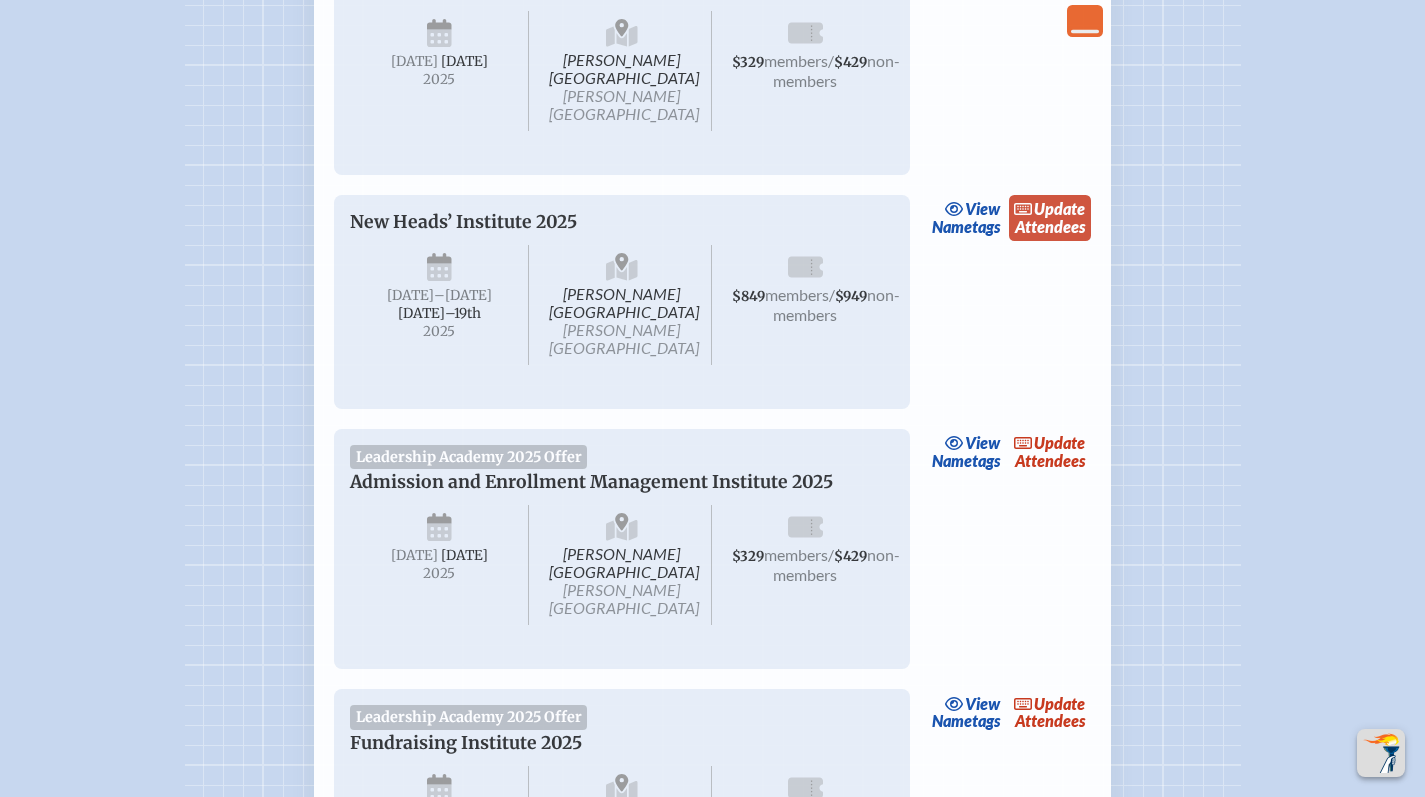 click on "update" at bounding box center (1059, 208) 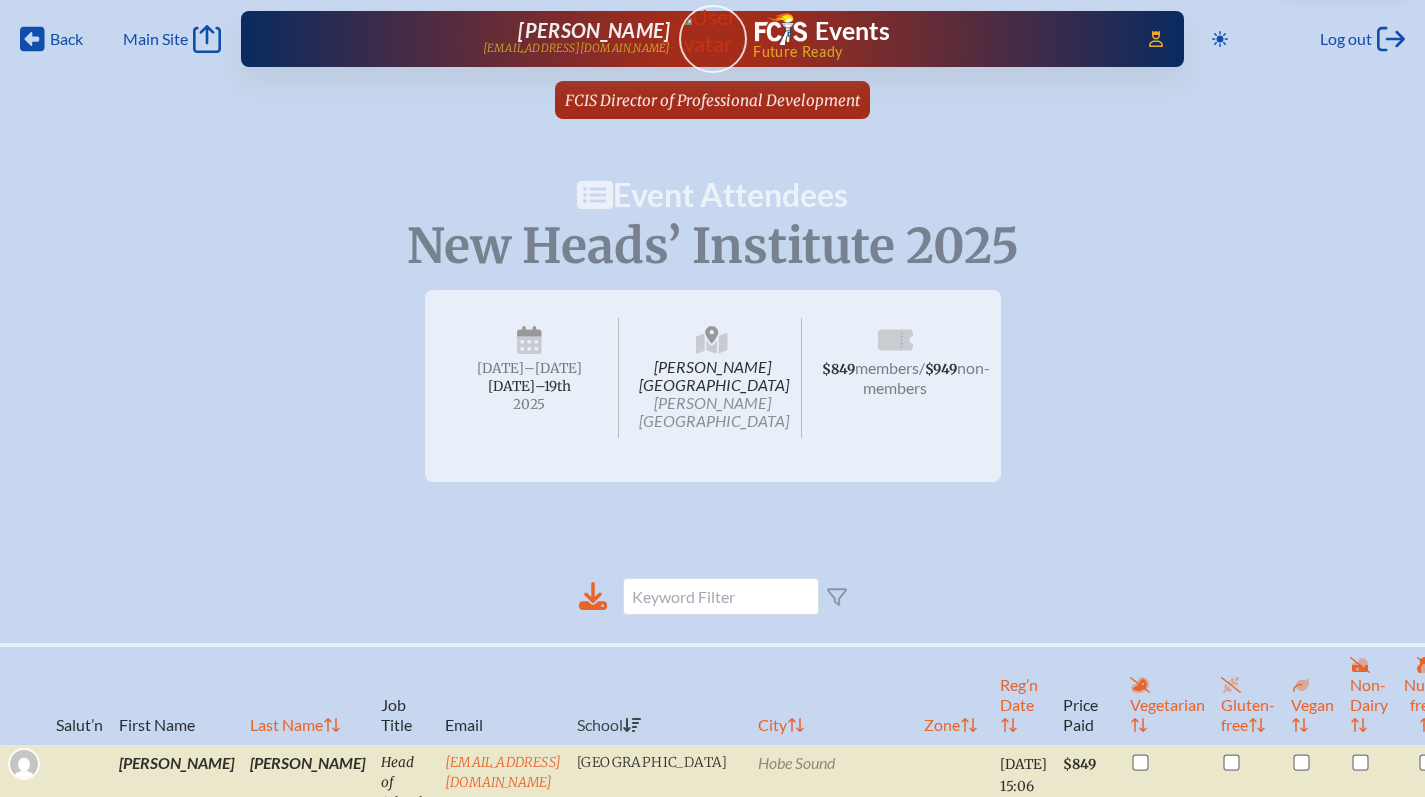 scroll, scrollTop: 0, scrollLeft: 0, axis: both 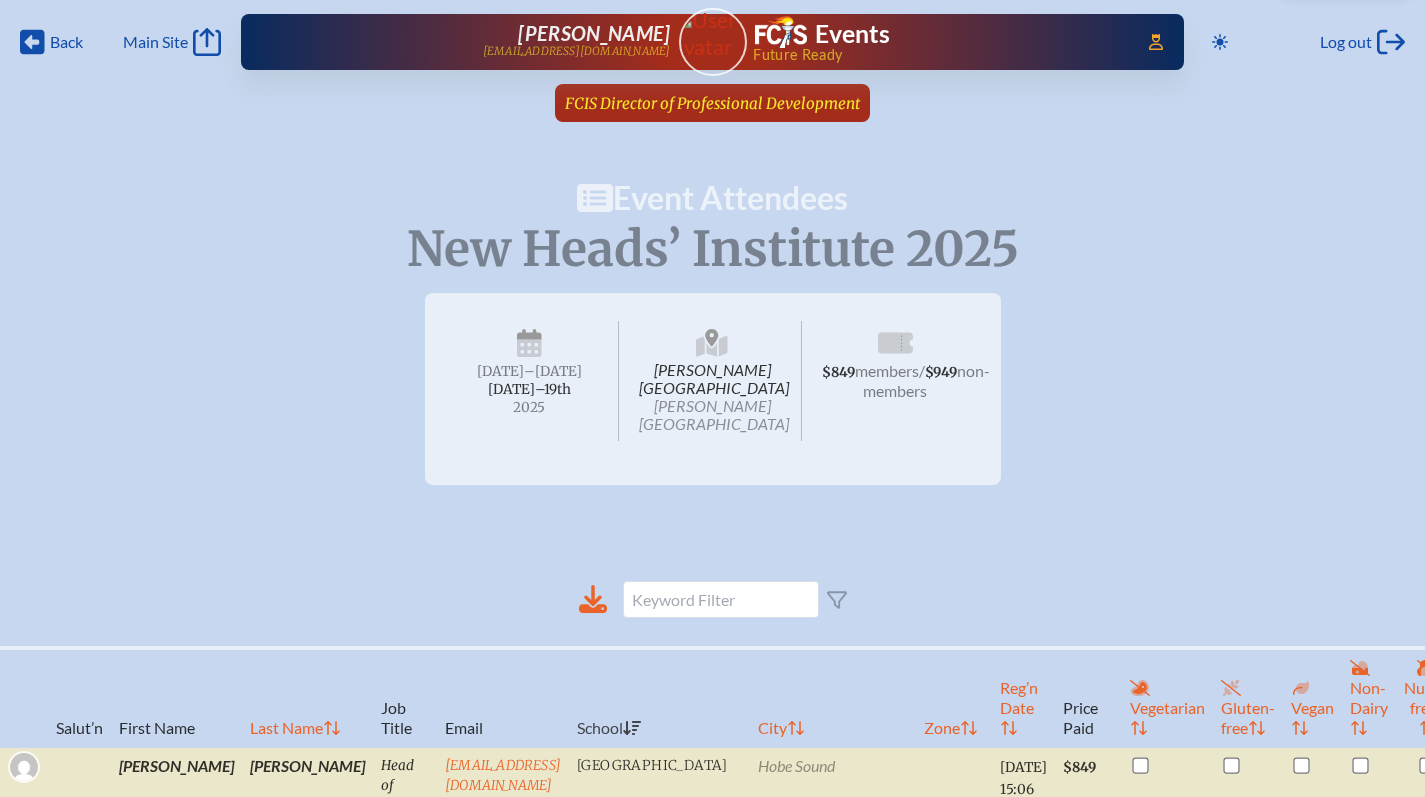 click on "FCIS Director of Professional Development" at bounding box center (712, 103) 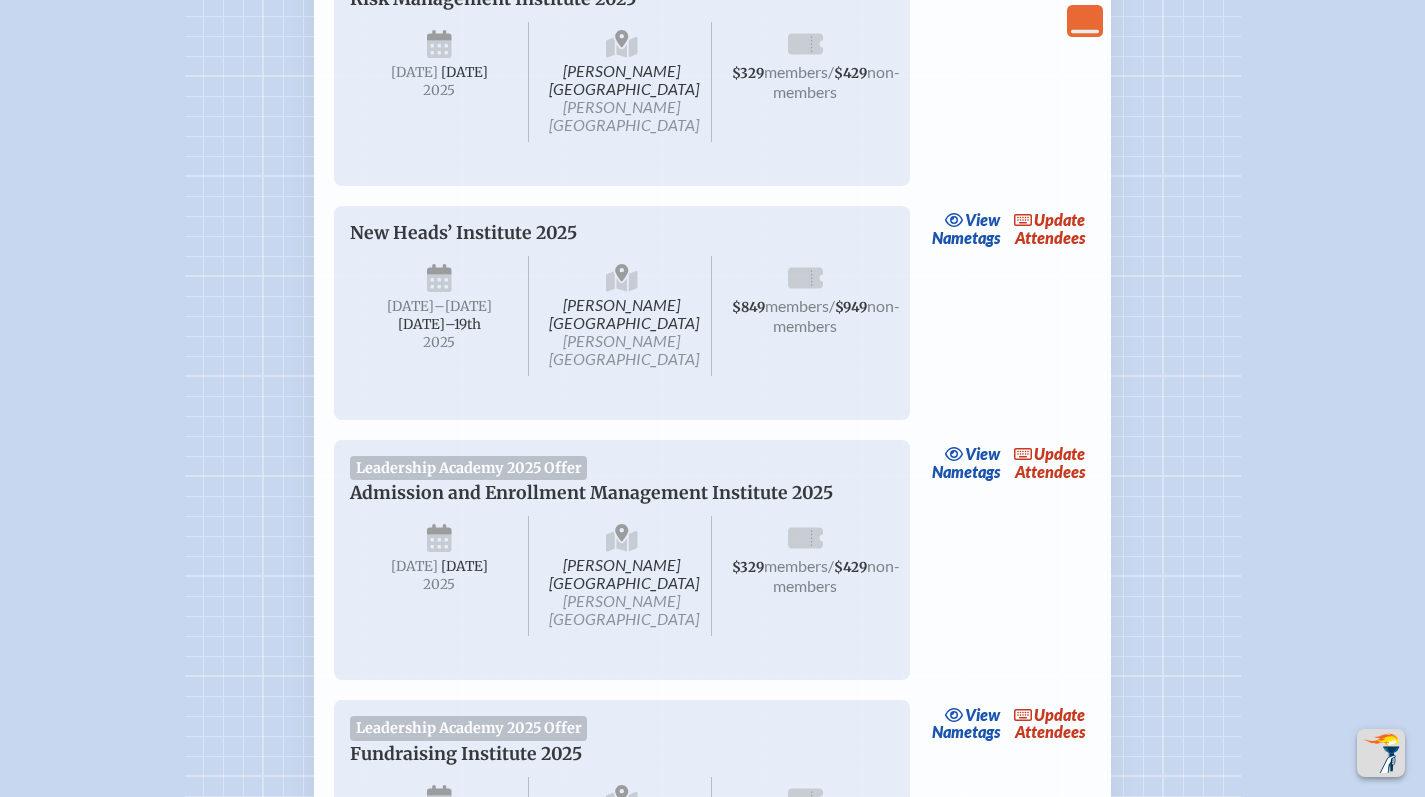 scroll, scrollTop: 782, scrollLeft: 0, axis: vertical 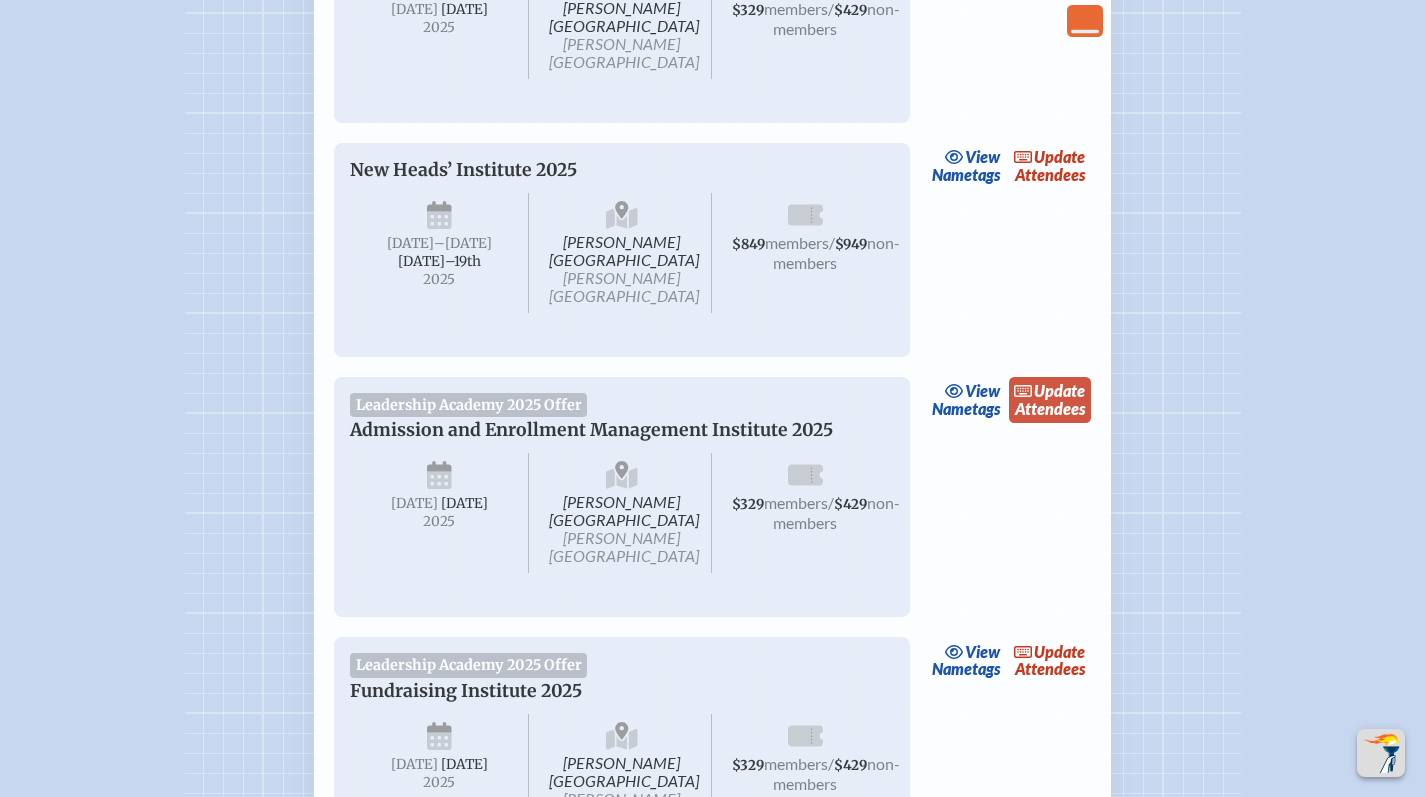 click on "update" at bounding box center (1059, 390) 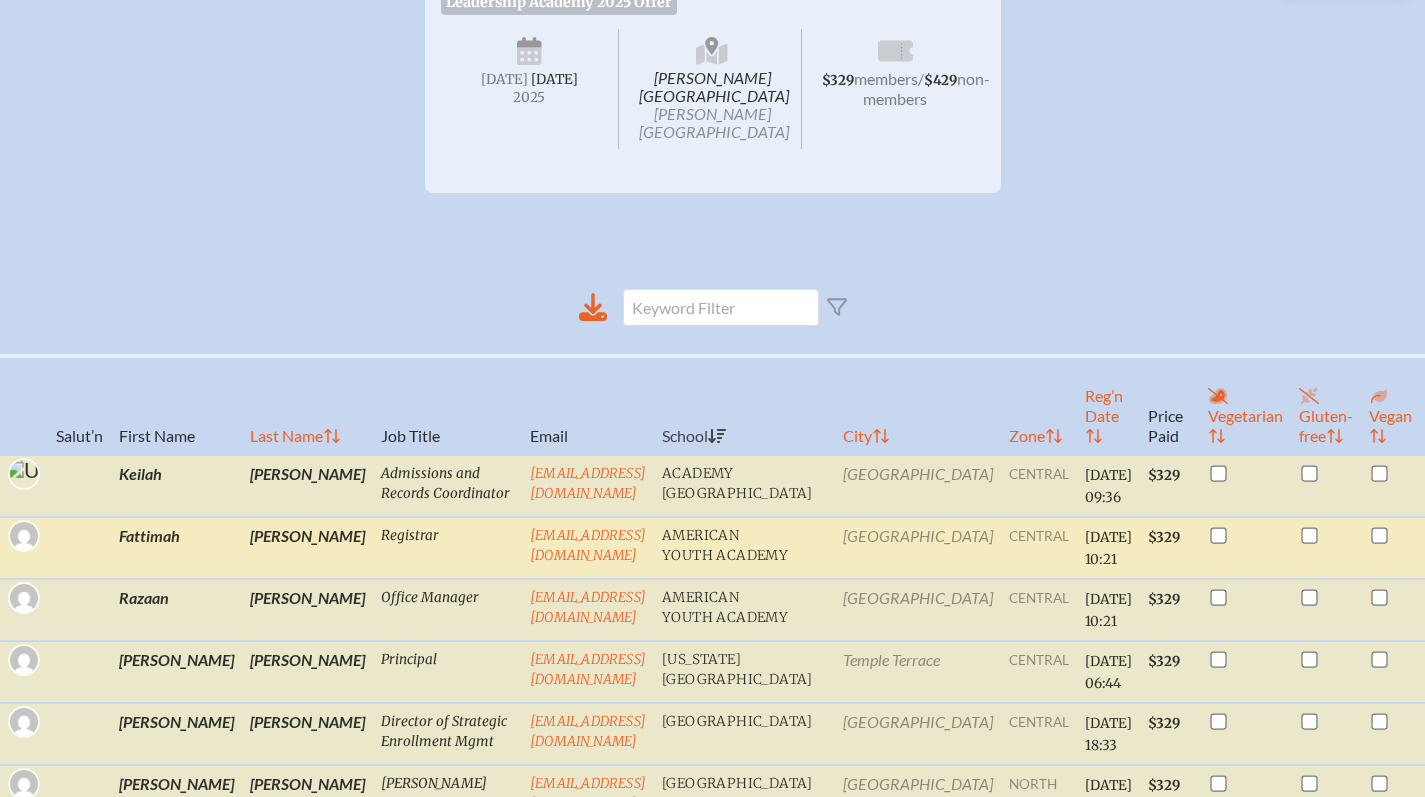 scroll, scrollTop: 0, scrollLeft: 0, axis: both 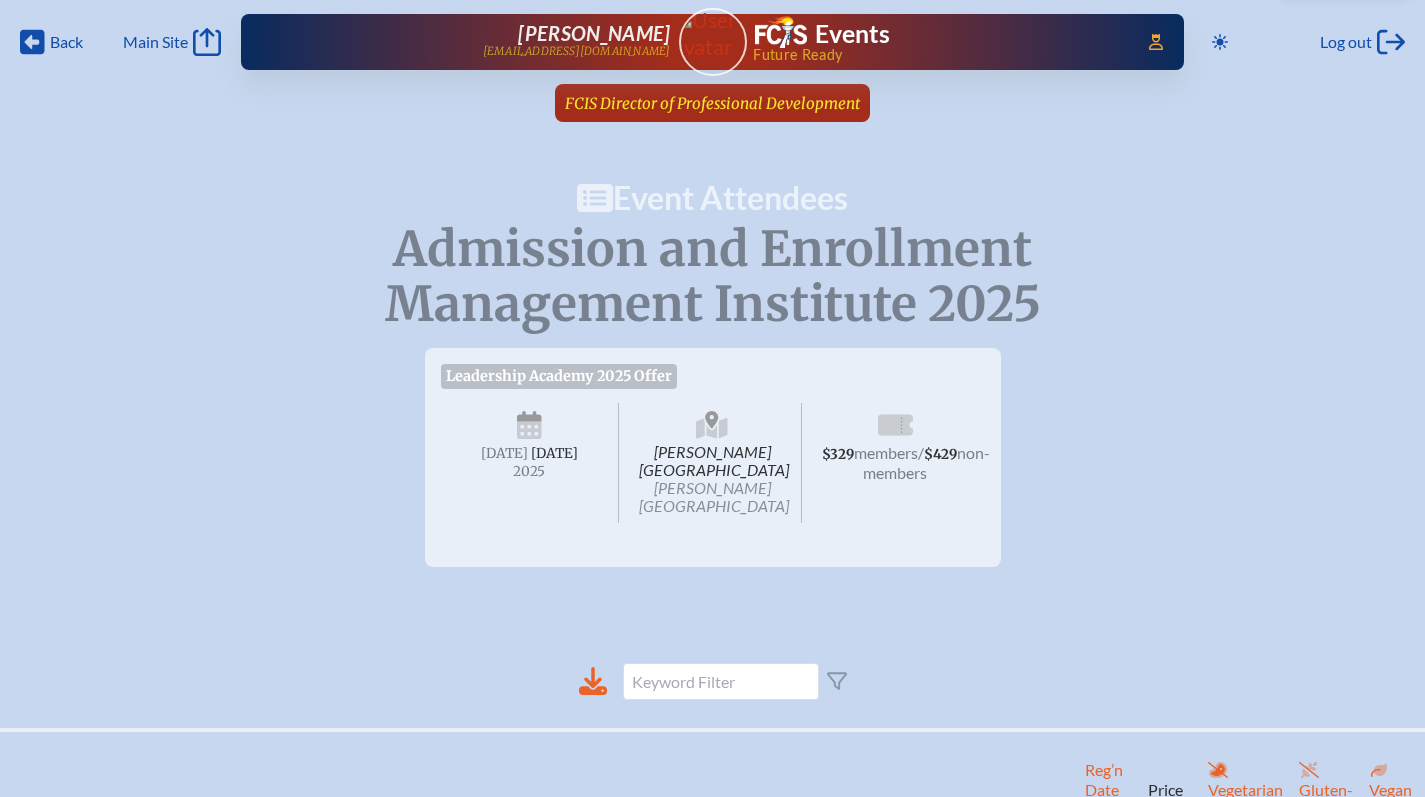 click on "FCIS Director of Professional Development" at bounding box center (712, 103) 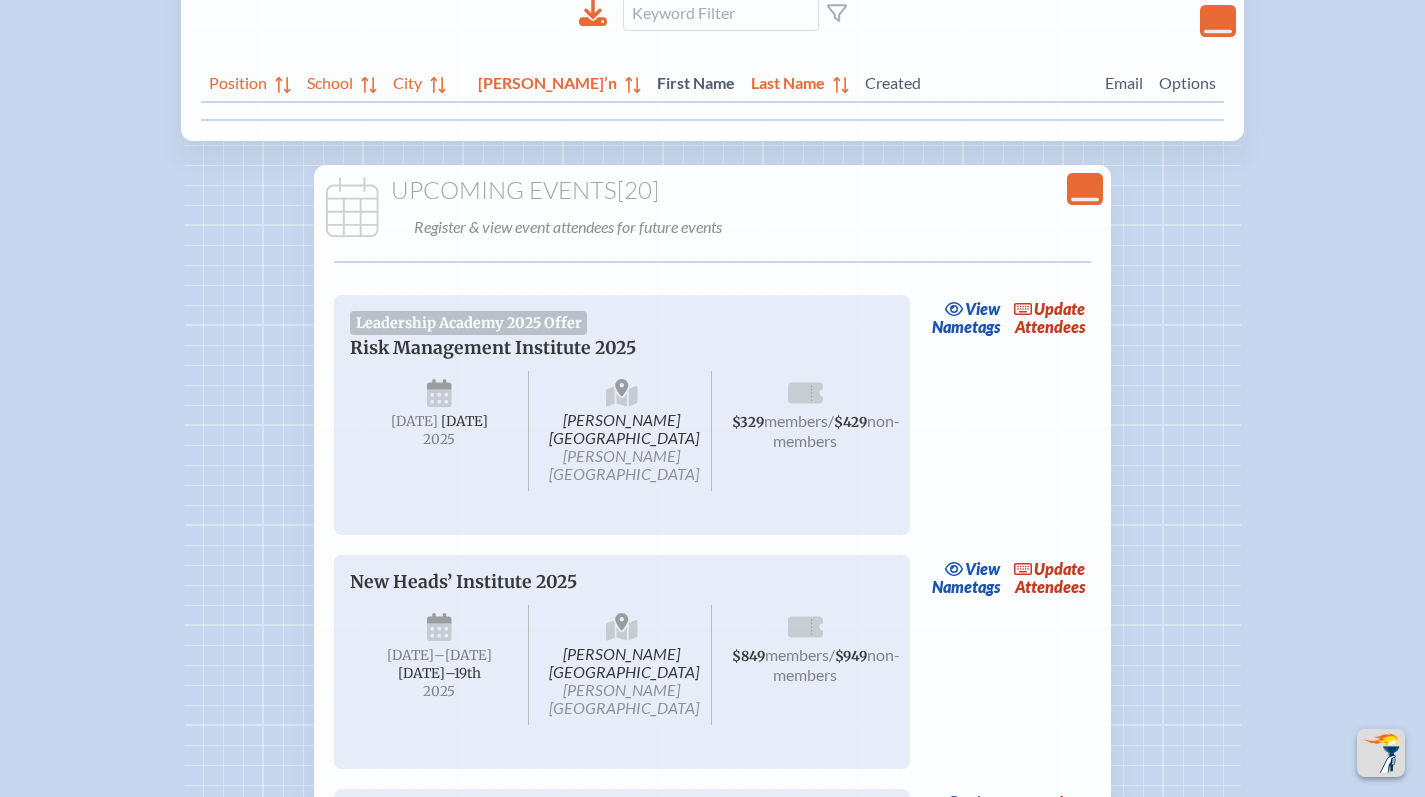 scroll, scrollTop: 791, scrollLeft: 0, axis: vertical 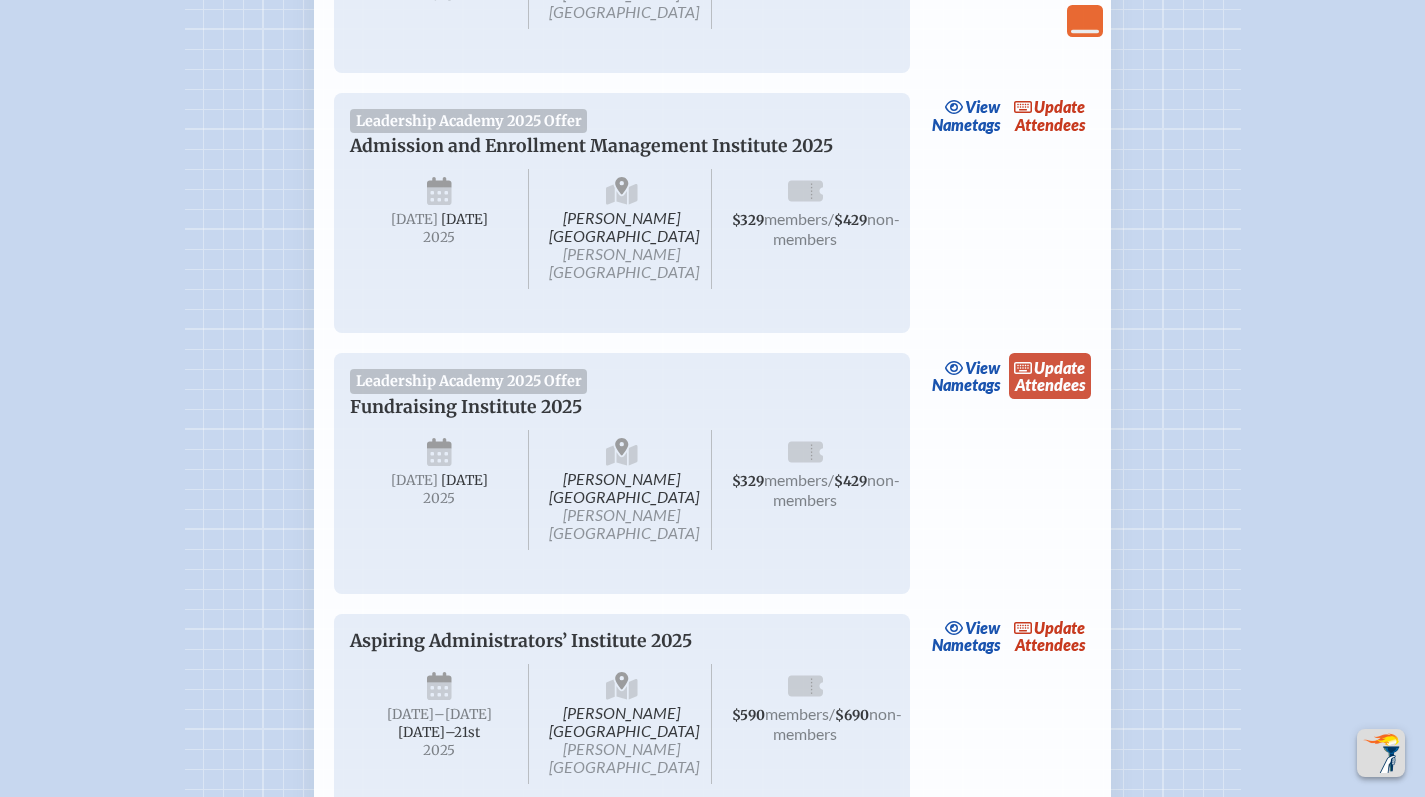 click 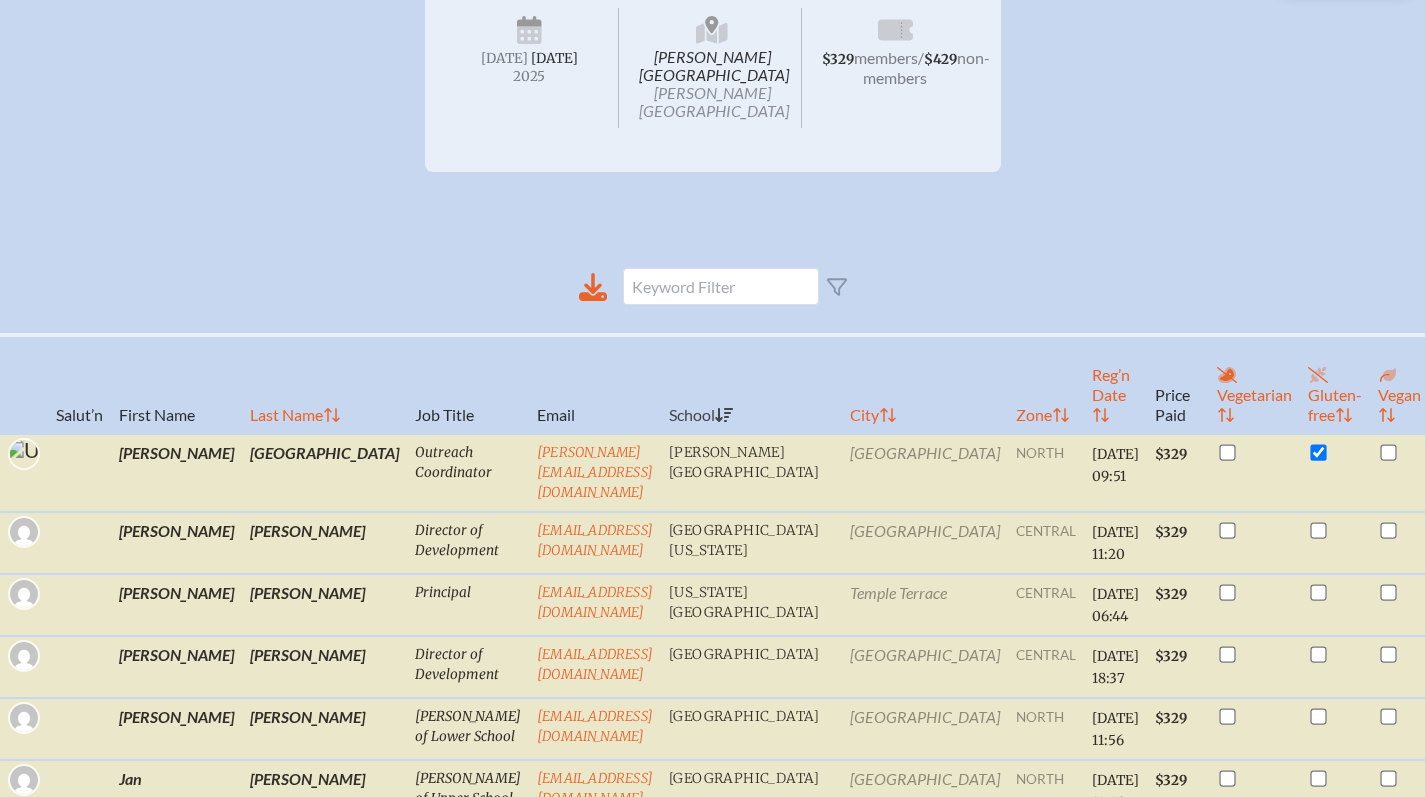 scroll, scrollTop: 0, scrollLeft: 0, axis: both 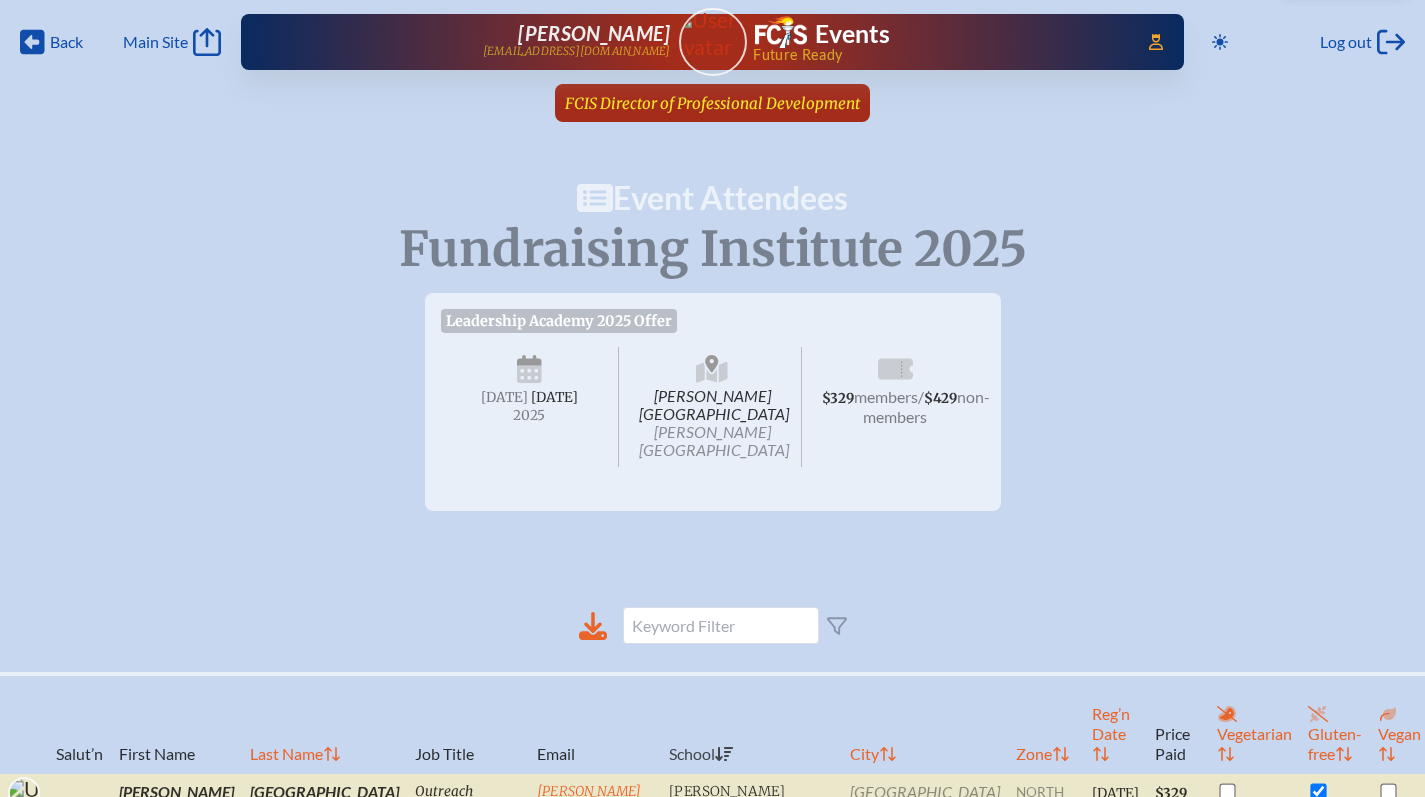 click on "FCIS Director of Professional Development" at bounding box center (712, 103) 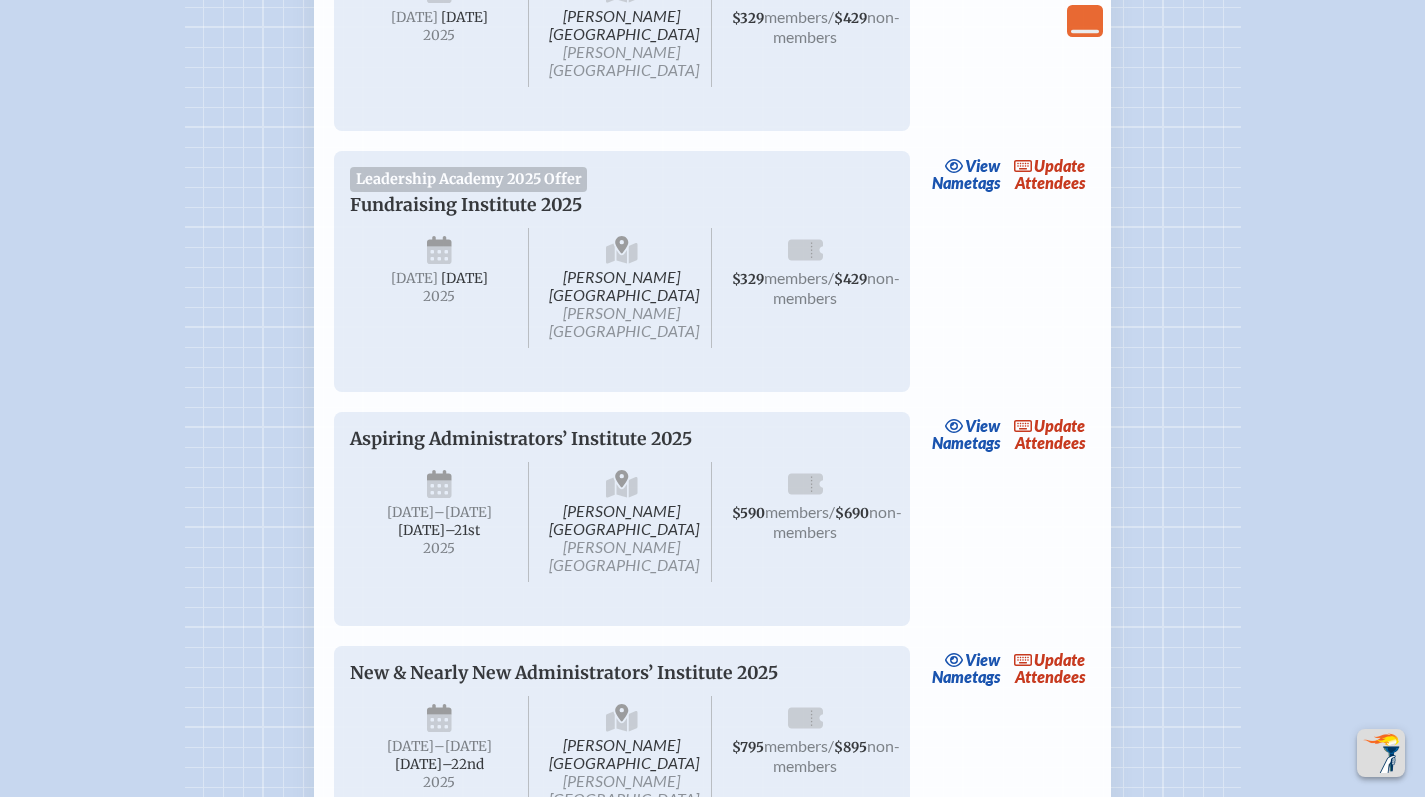 scroll, scrollTop: 1284, scrollLeft: 0, axis: vertical 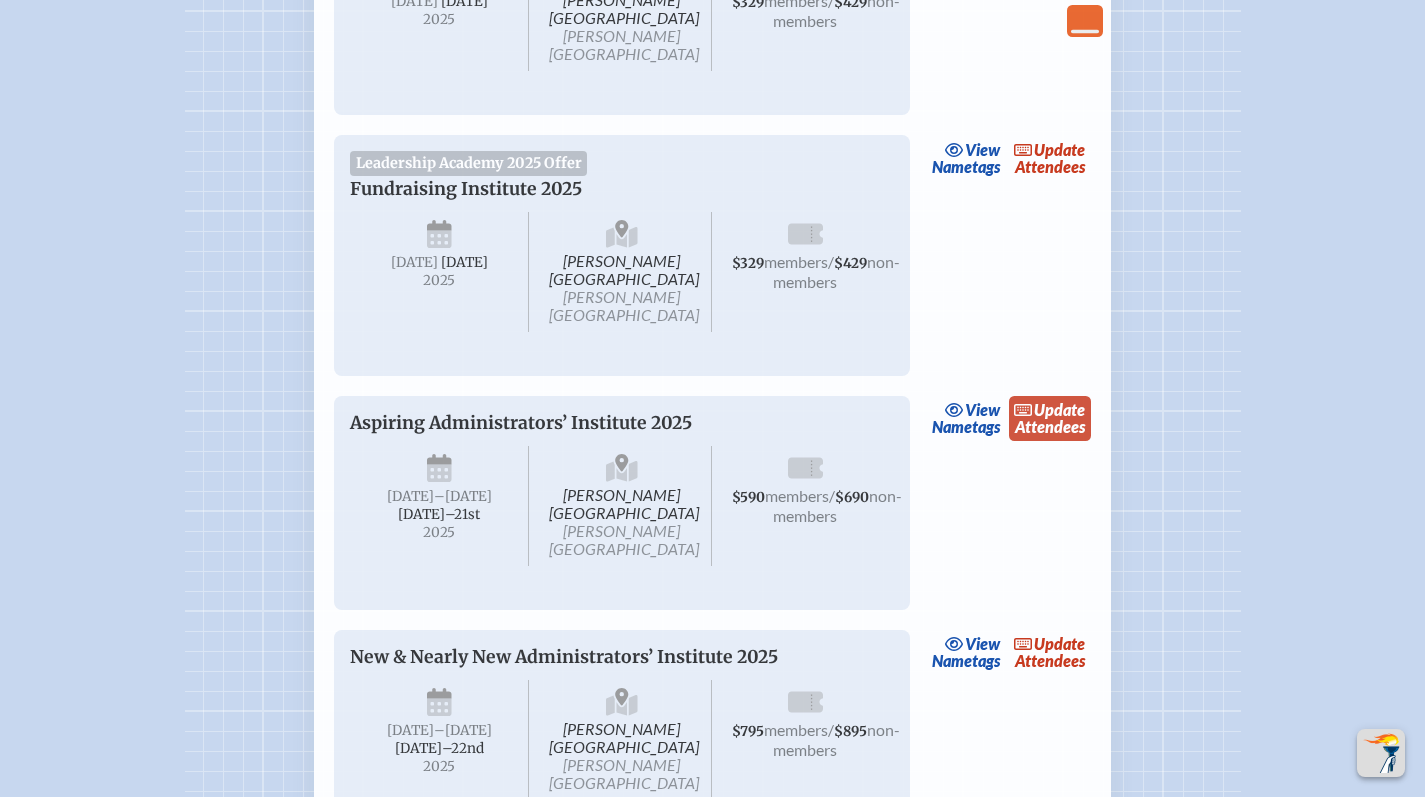 click on "update" at bounding box center (1059, 409) 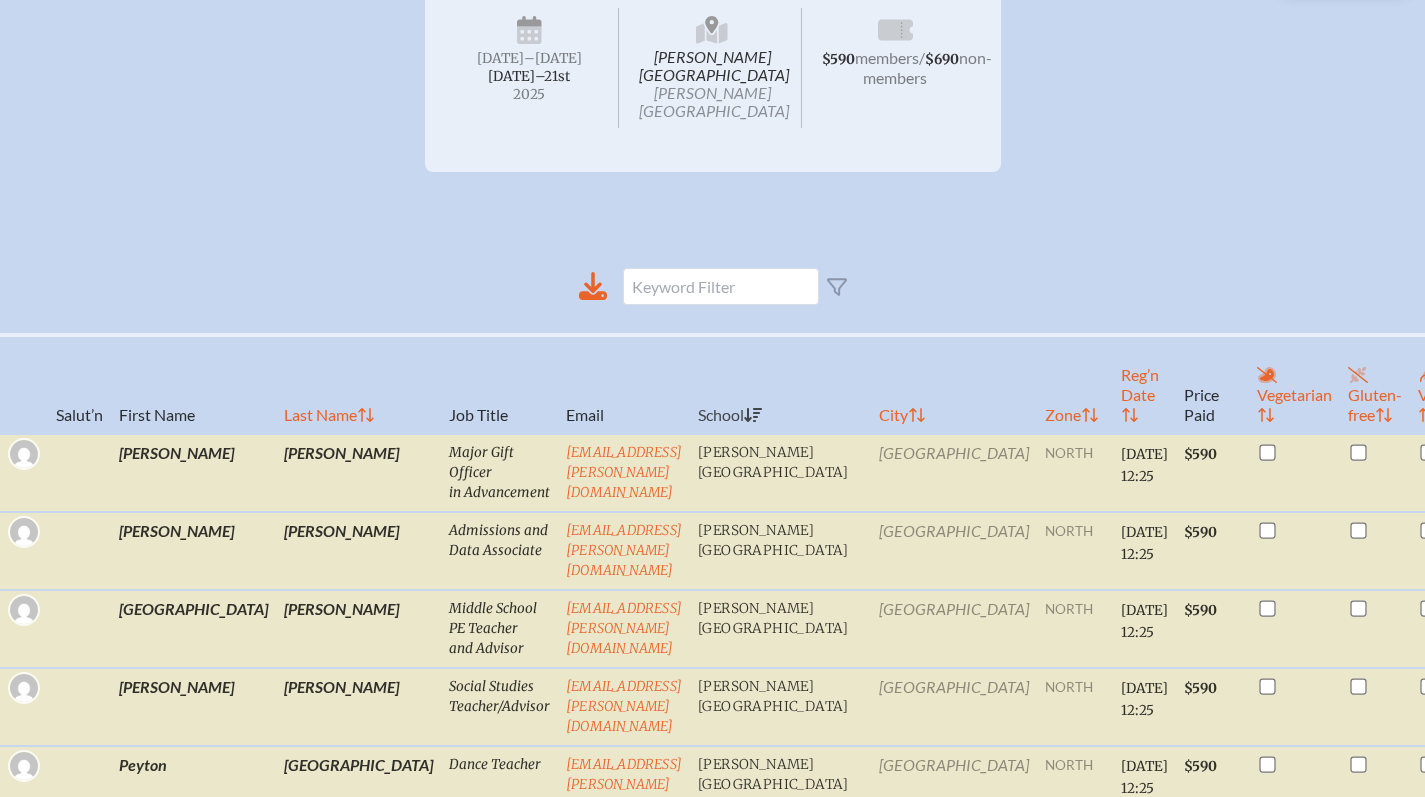 scroll, scrollTop: 0, scrollLeft: 0, axis: both 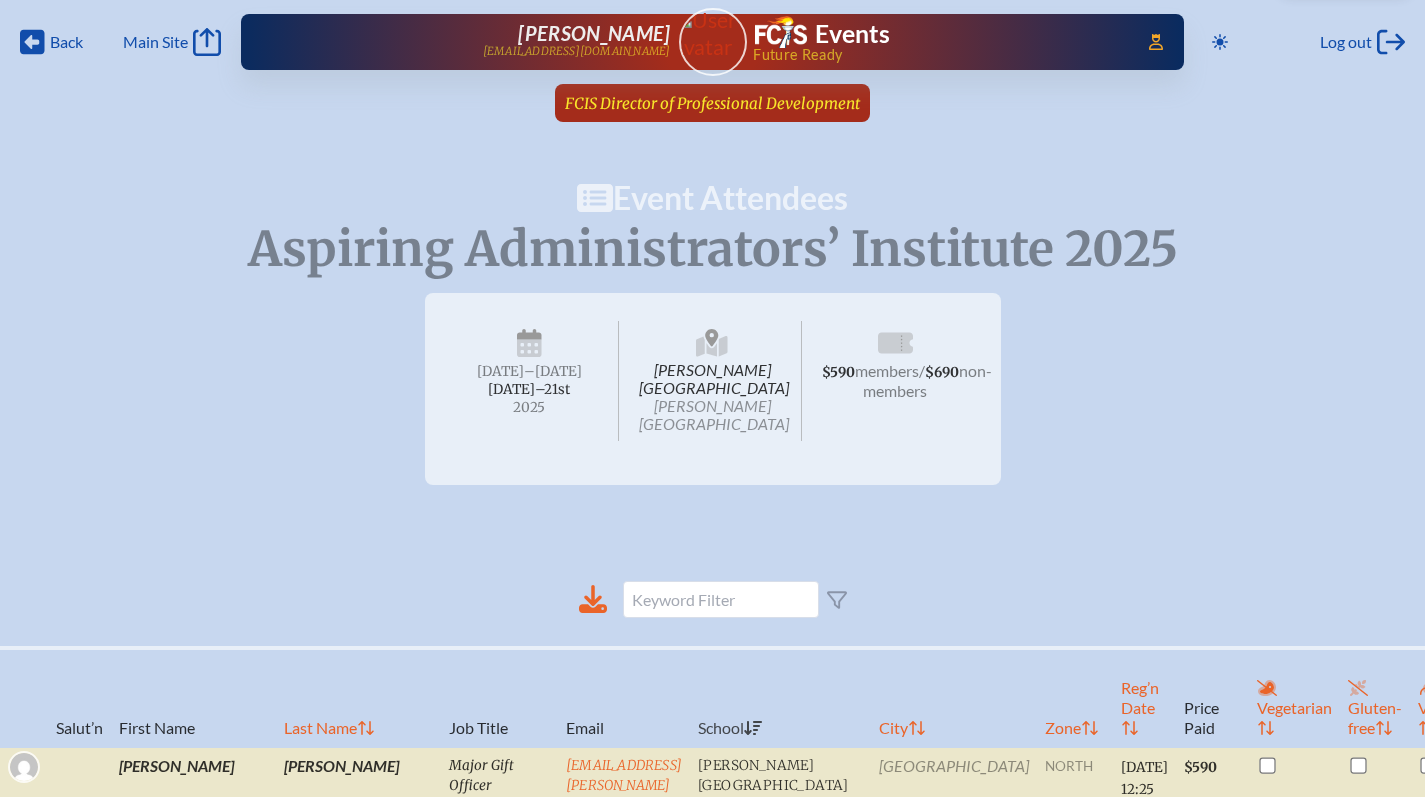 click on "FCIS Director of Professional Development" at bounding box center [712, 103] 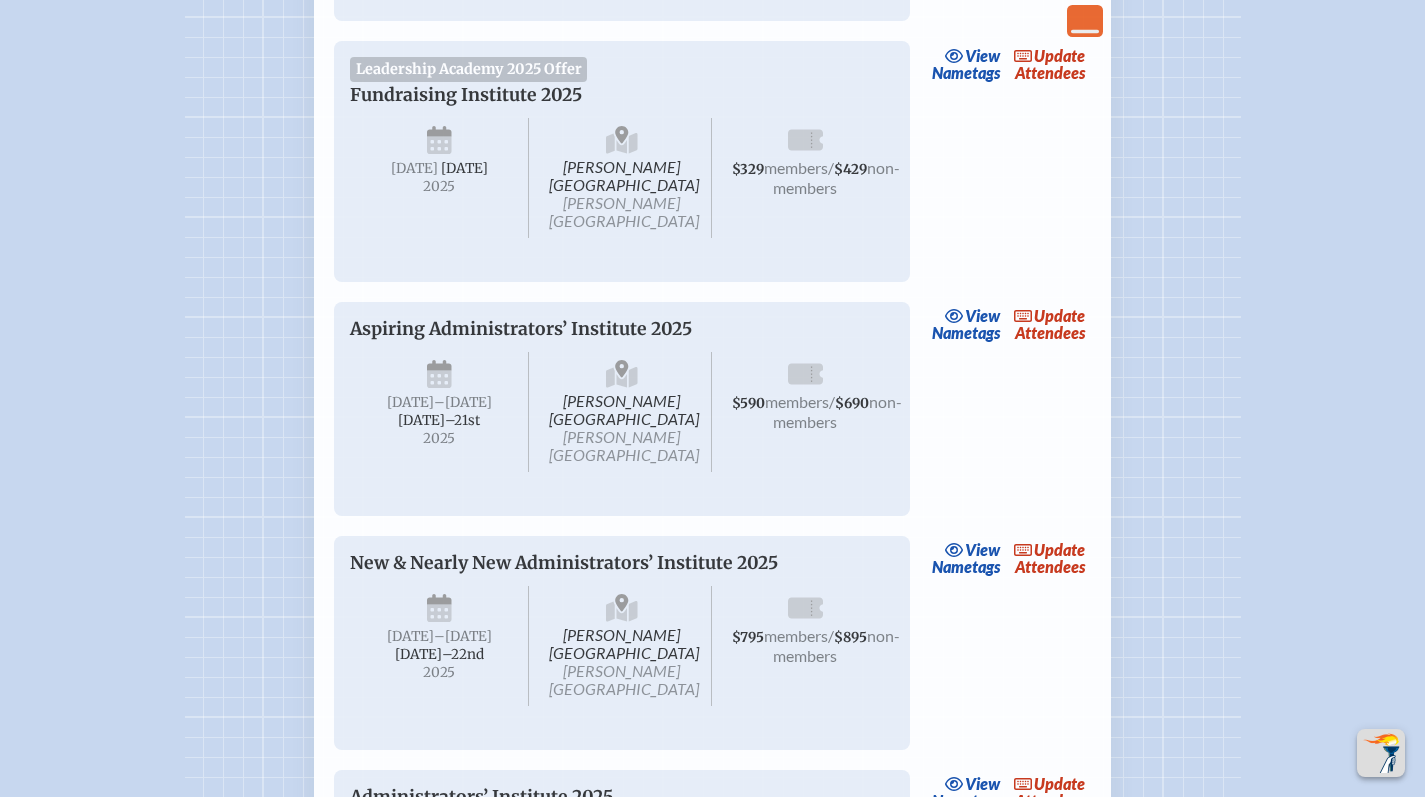 scroll, scrollTop: 1372, scrollLeft: 0, axis: vertical 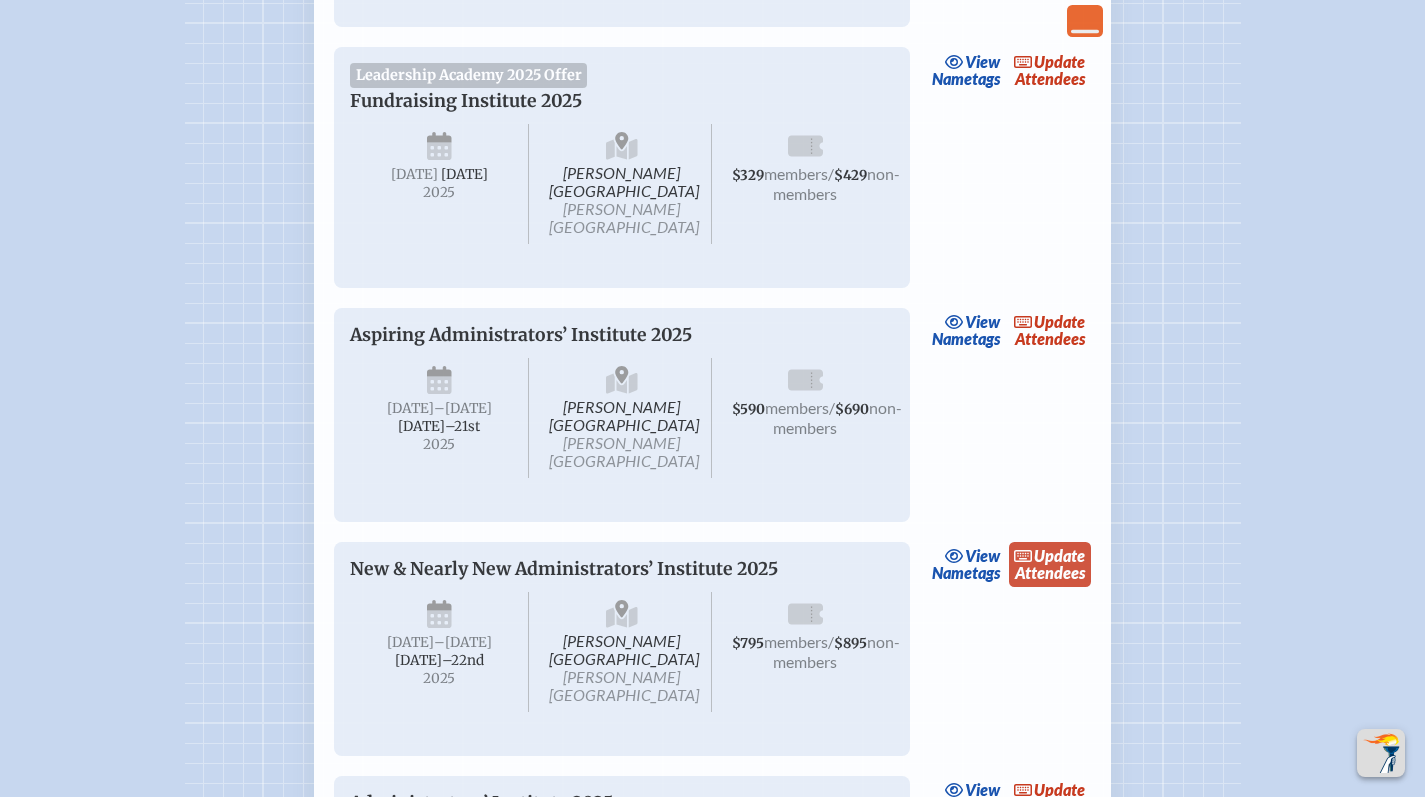click on "update  Attendees" at bounding box center (1050, 565) 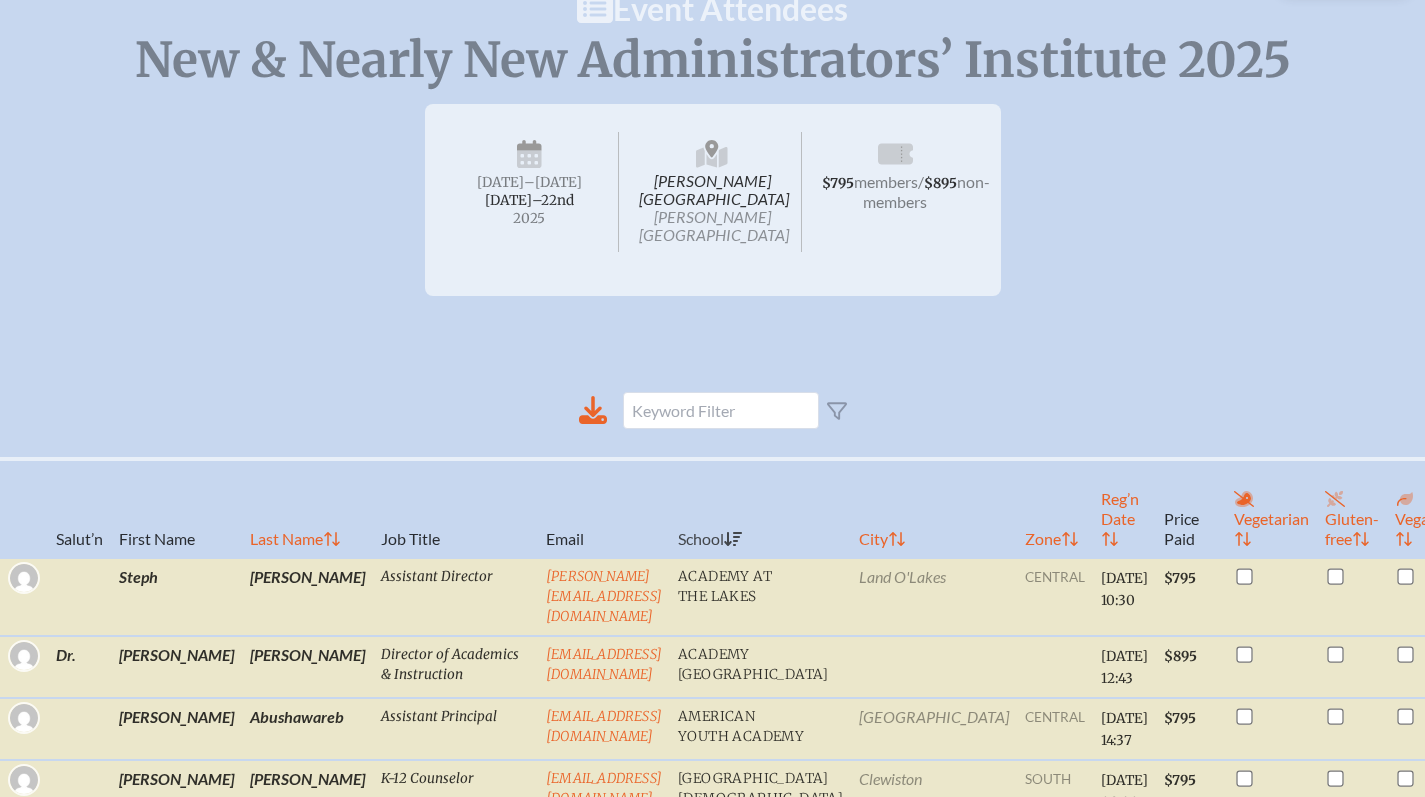 scroll, scrollTop: 0, scrollLeft: 0, axis: both 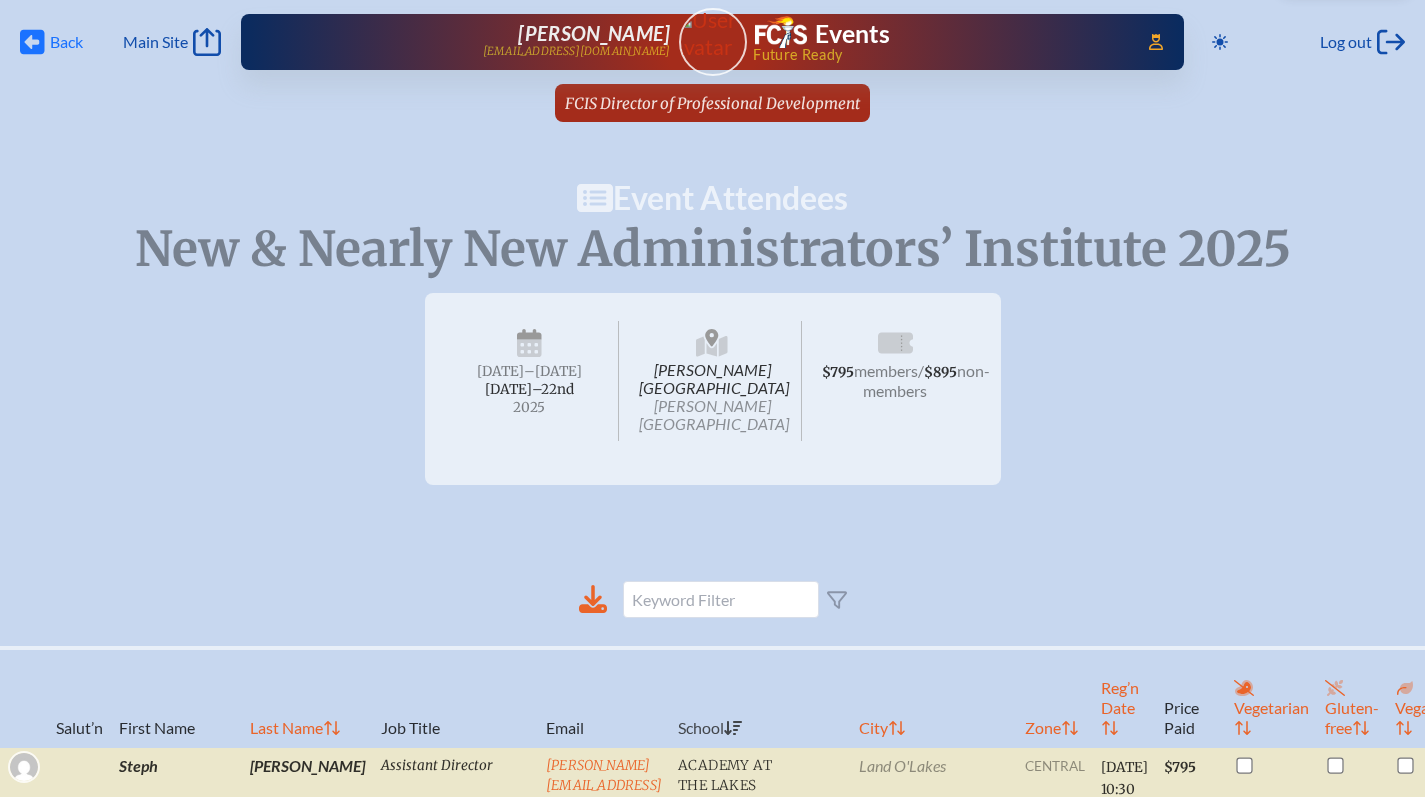 click 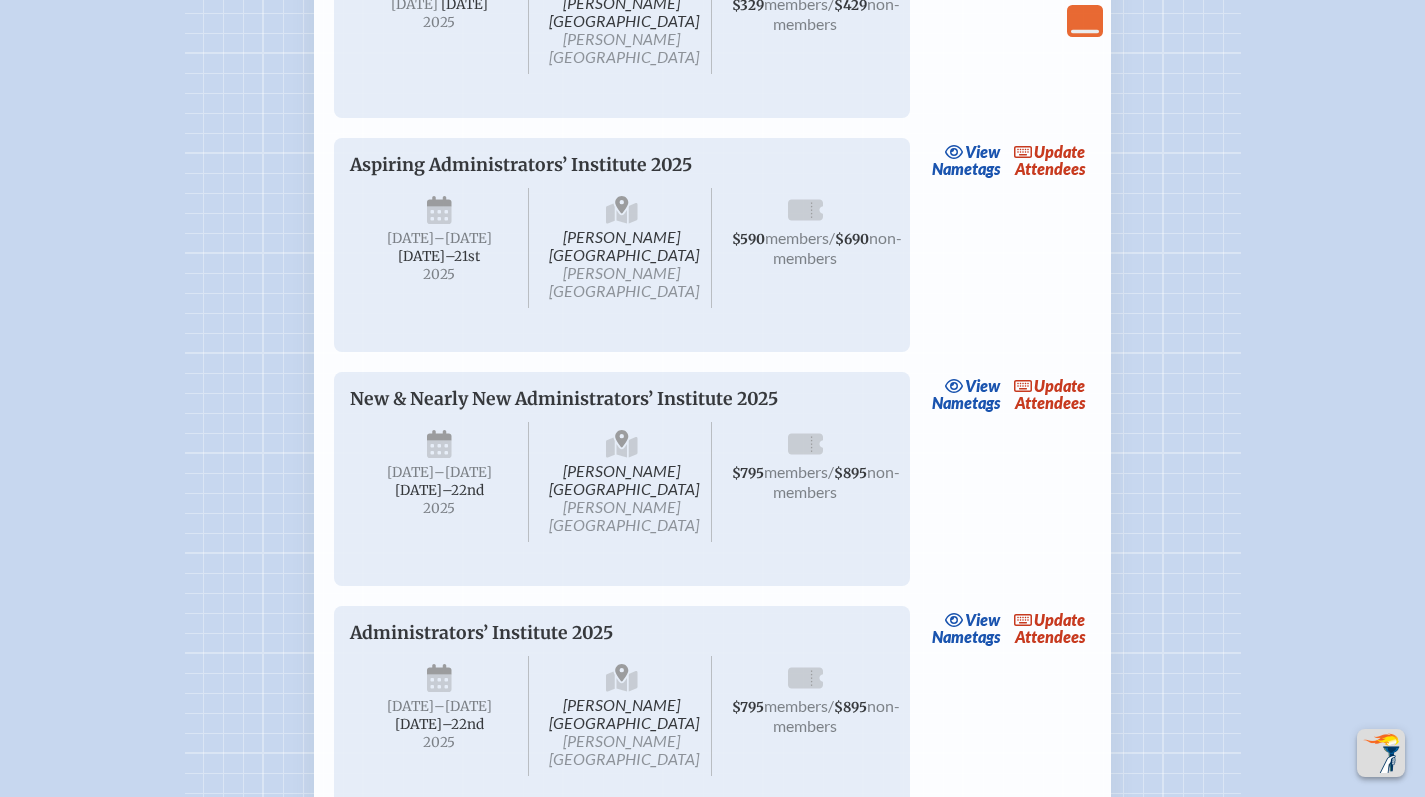 scroll, scrollTop: 1543, scrollLeft: 0, axis: vertical 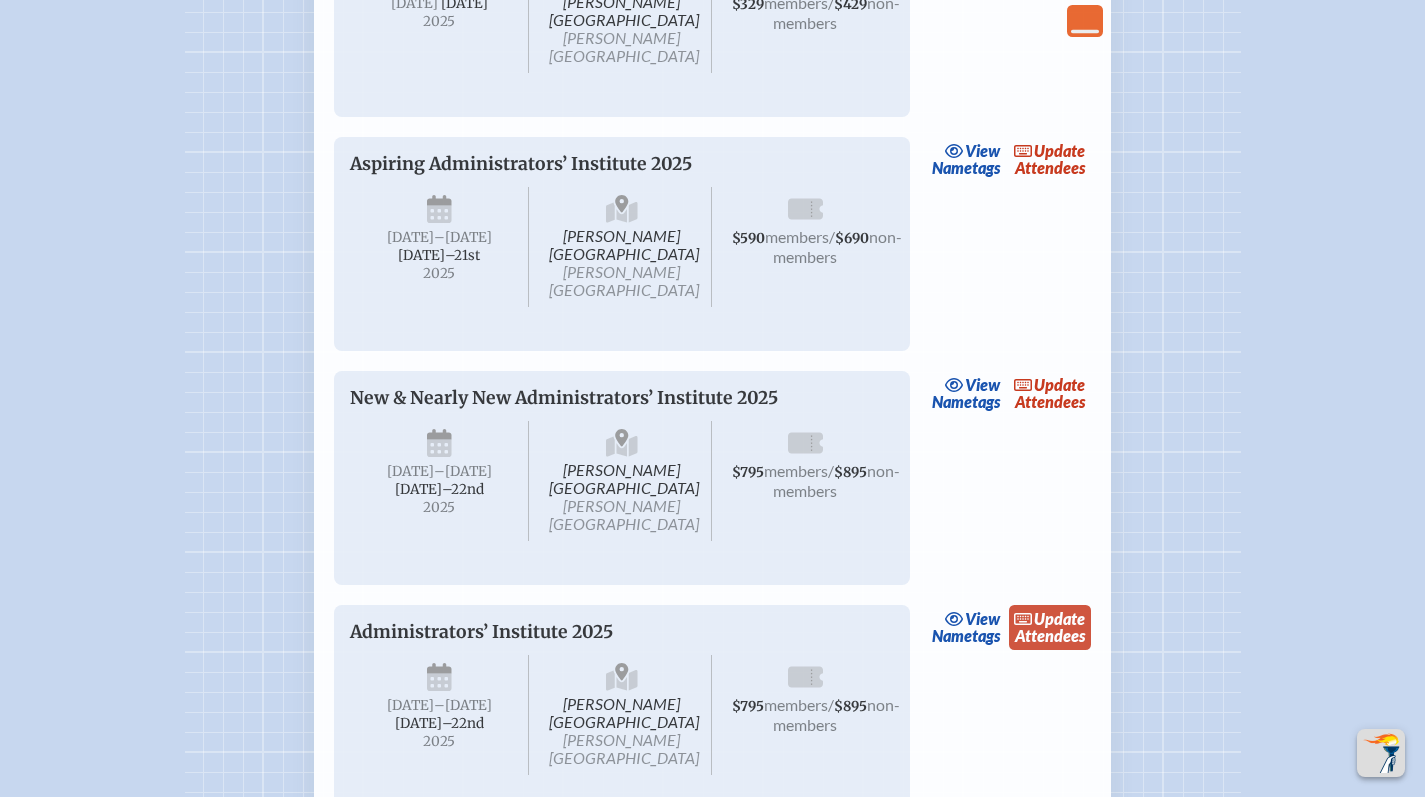 click on "update" at bounding box center (1059, 618) 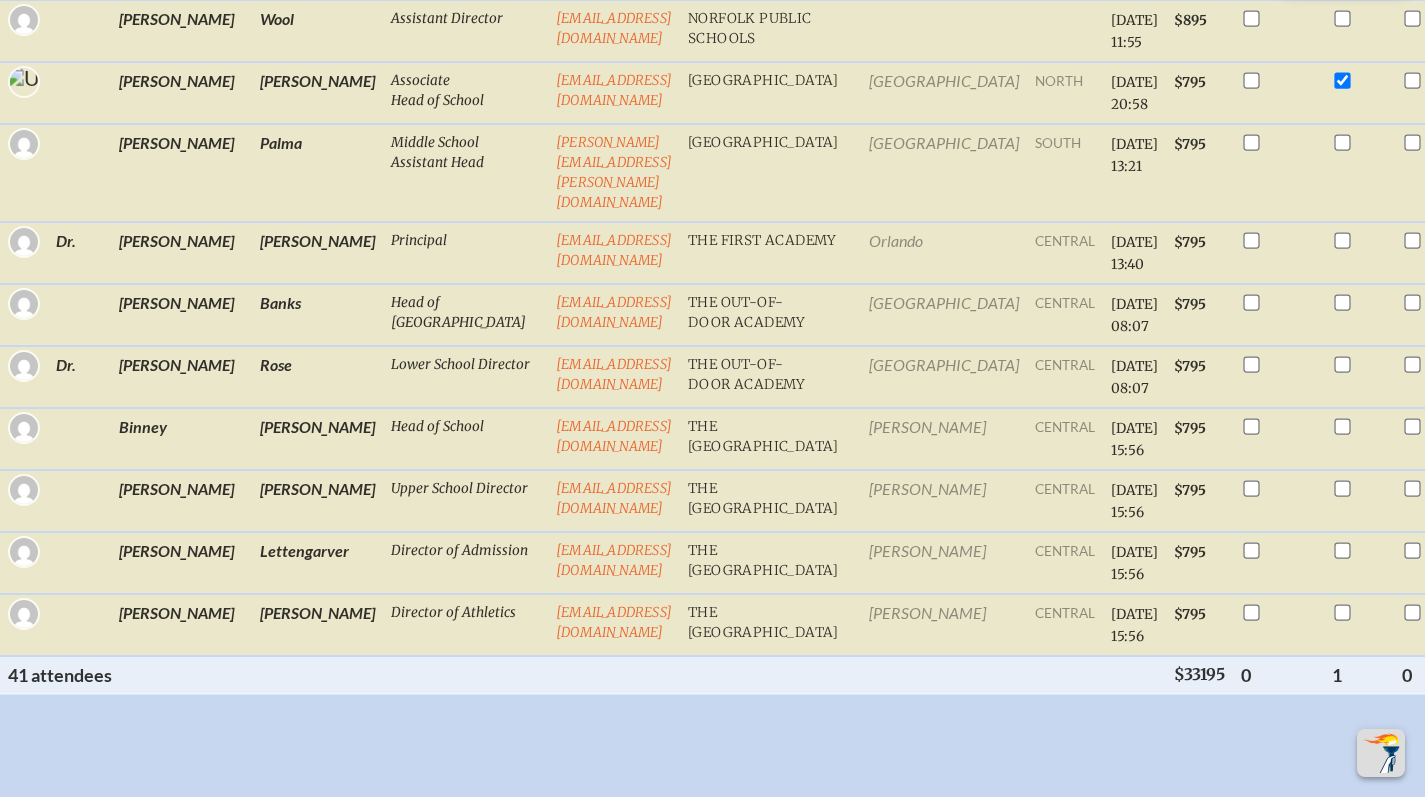 scroll, scrollTop: 3636, scrollLeft: 0, axis: vertical 